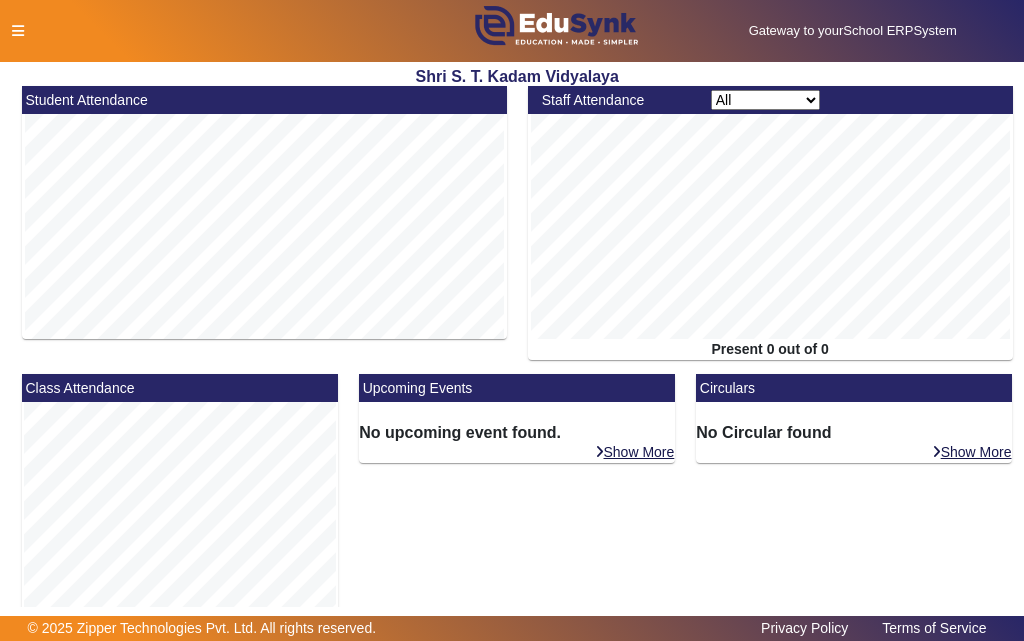 scroll, scrollTop: 0, scrollLeft: 0, axis: both 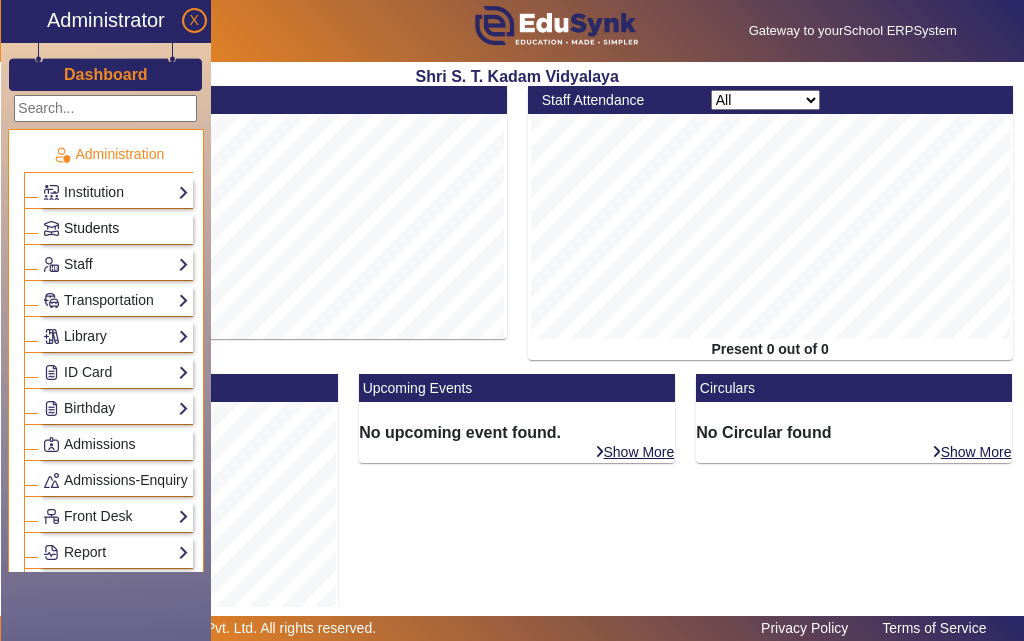 click on "Students" 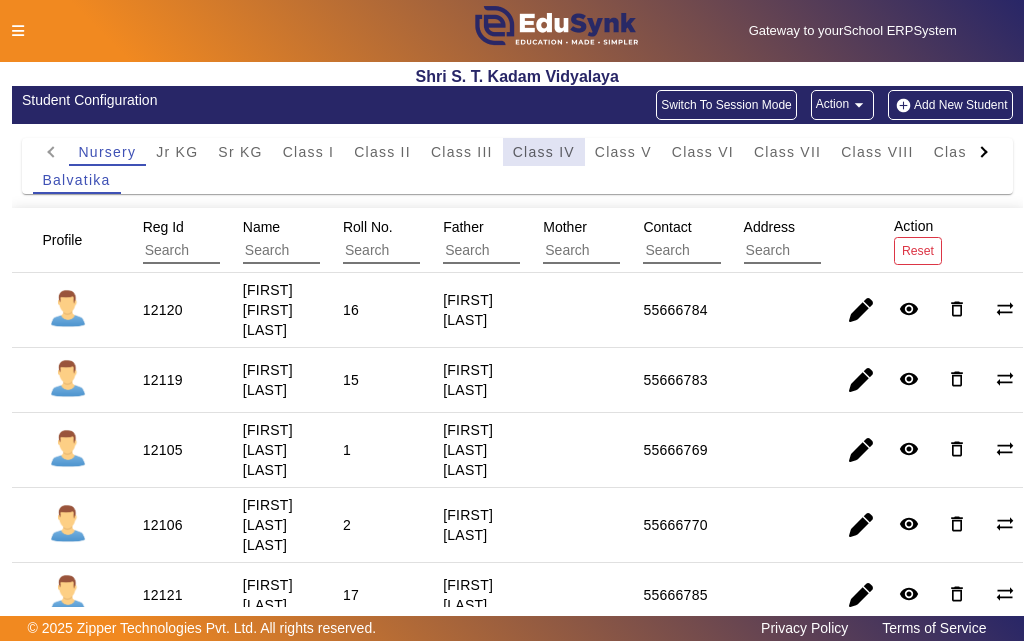 click on "Class IV" at bounding box center (544, 152) 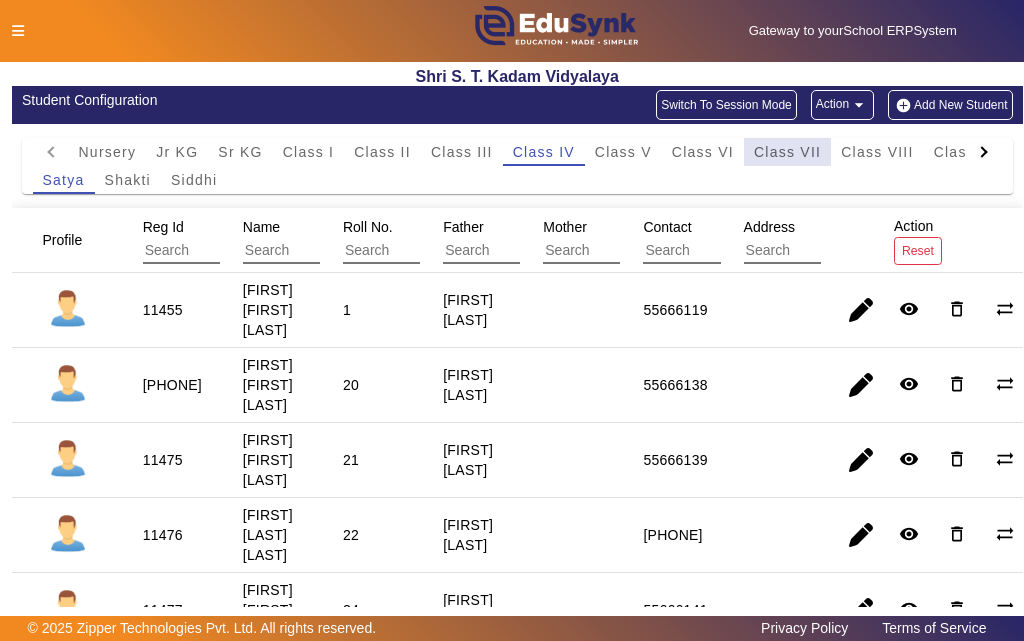 click on "Class VII" at bounding box center (787, 152) 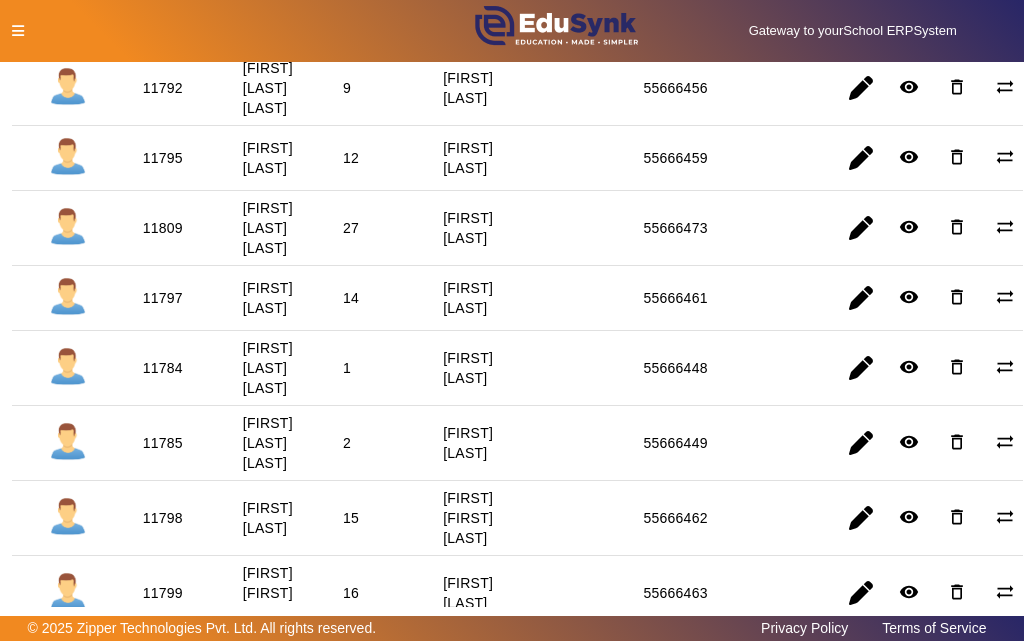scroll, scrollTop: 500, scrollLeft: 0, axis: vertical 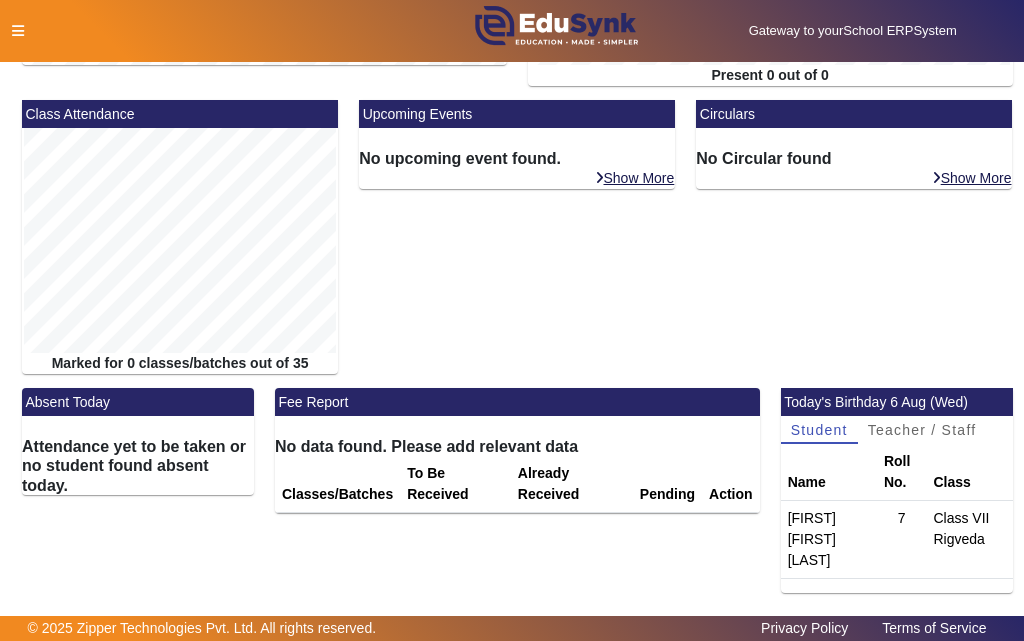 click 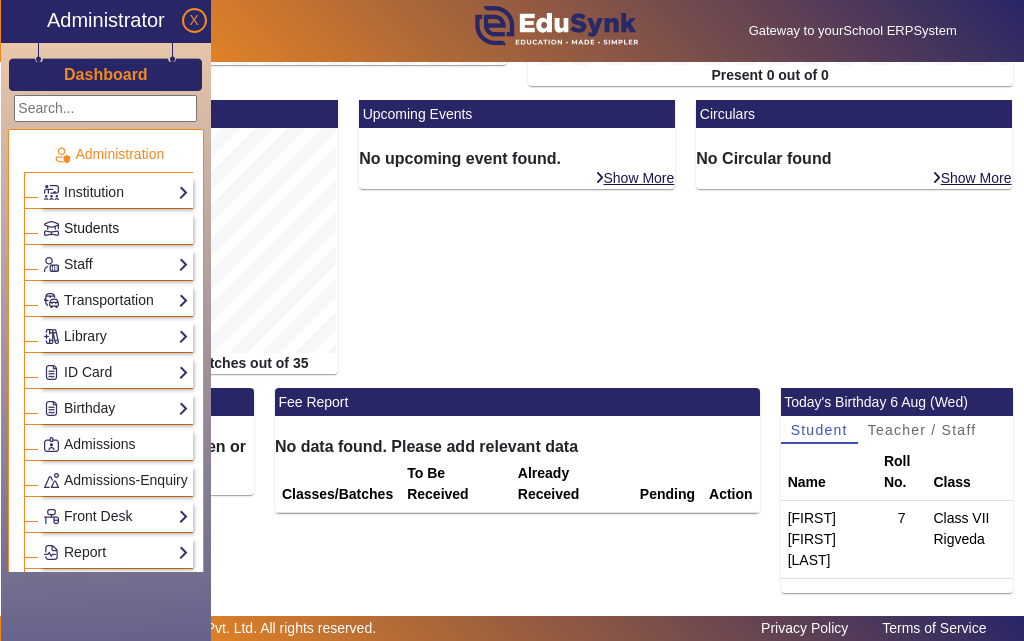 click on "Students" 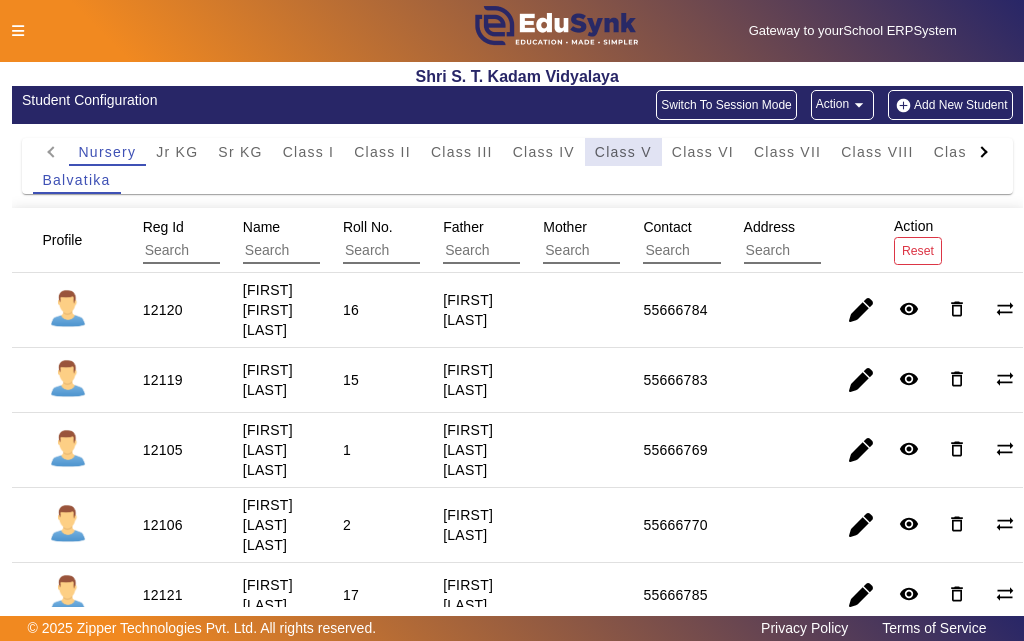 click on "Class V" at bounding box center [623, 152] 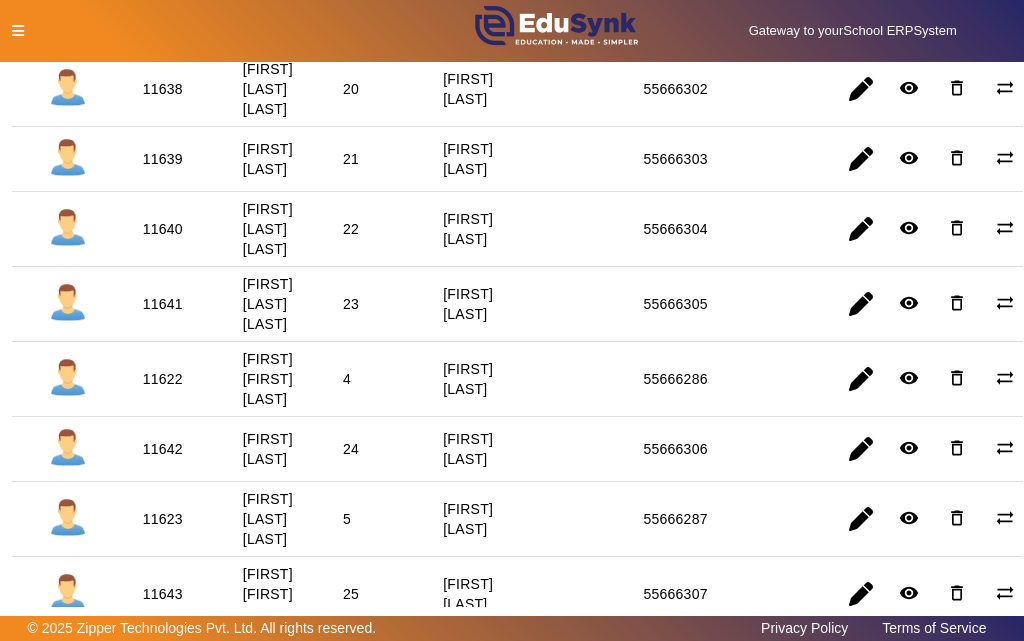scroll, scrollTop: 500, scrollLeft: 0, axis: vertical 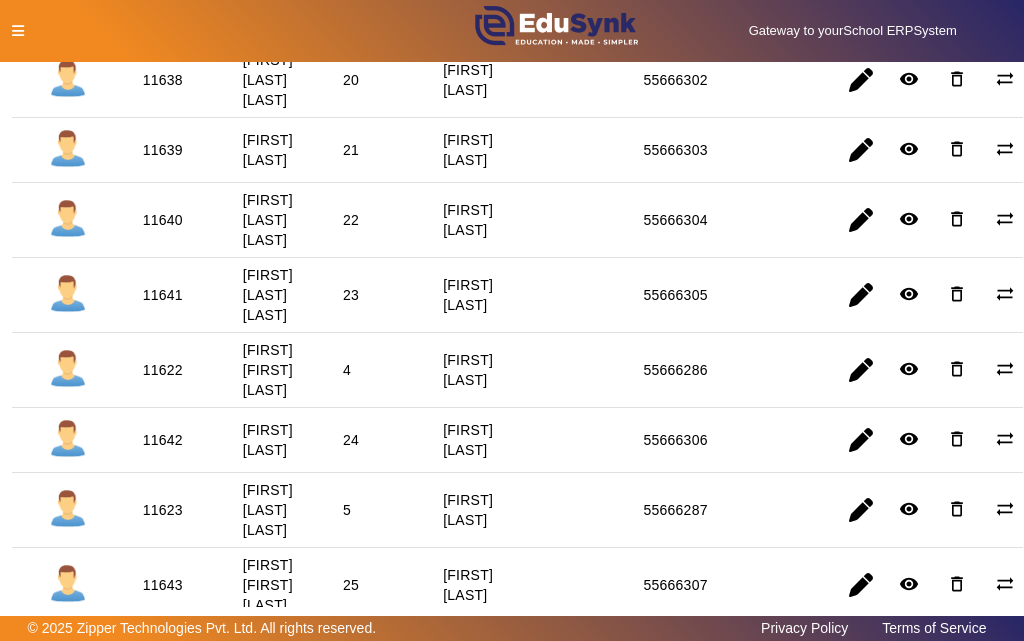 click on "11622" at bounding box center (163, 440) 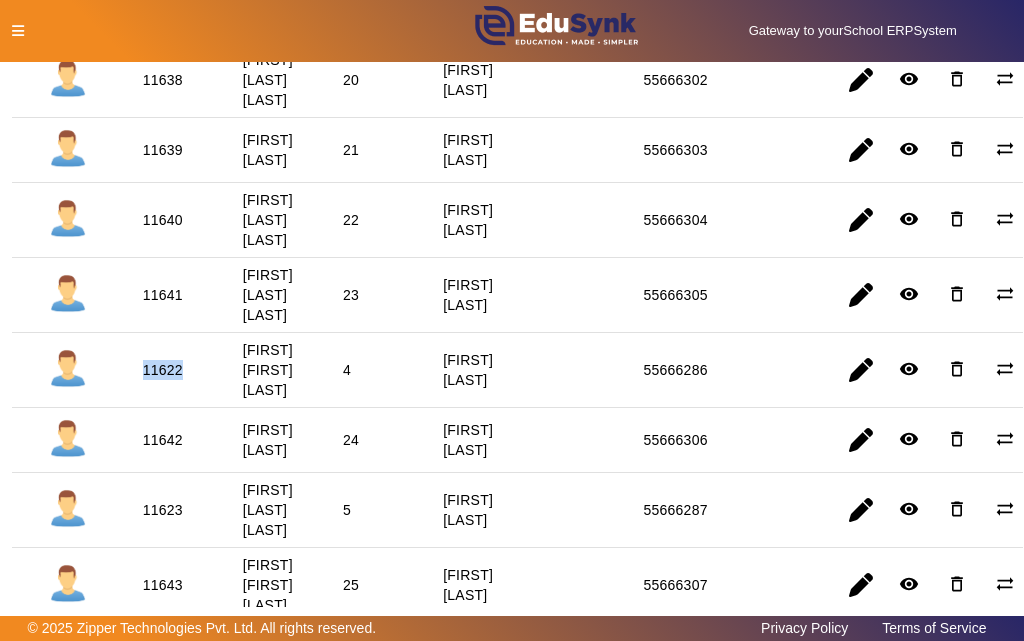 click on "11622" at bounding box center (163, 440) 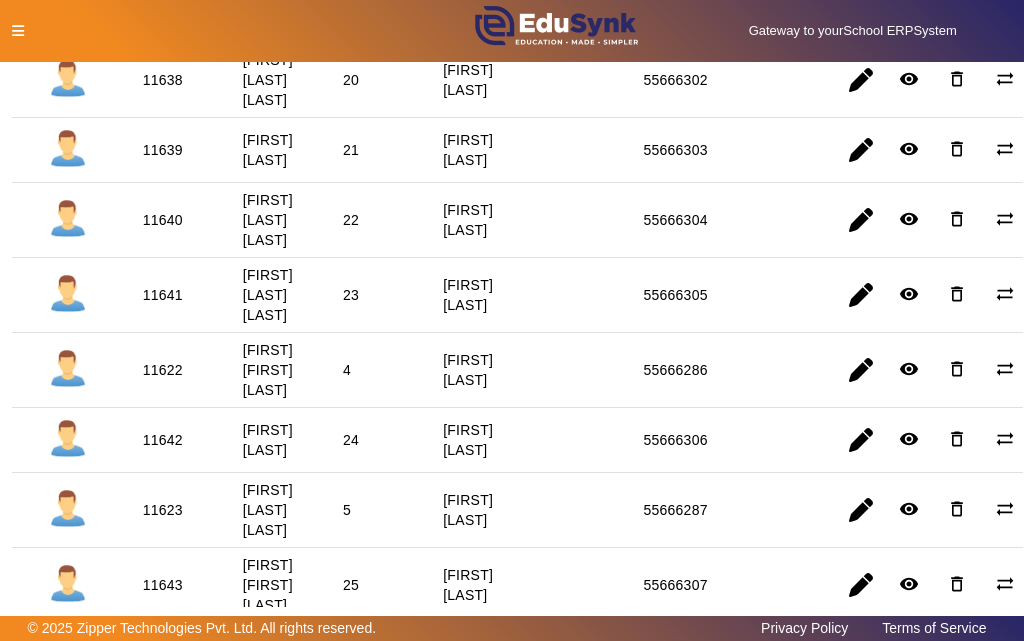 click 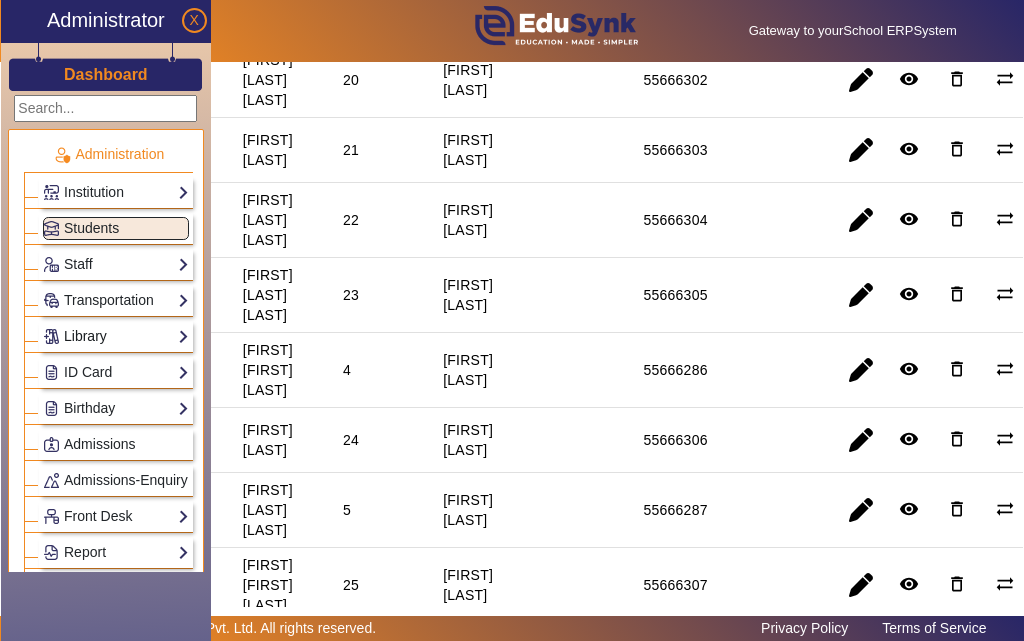 click on "Library" 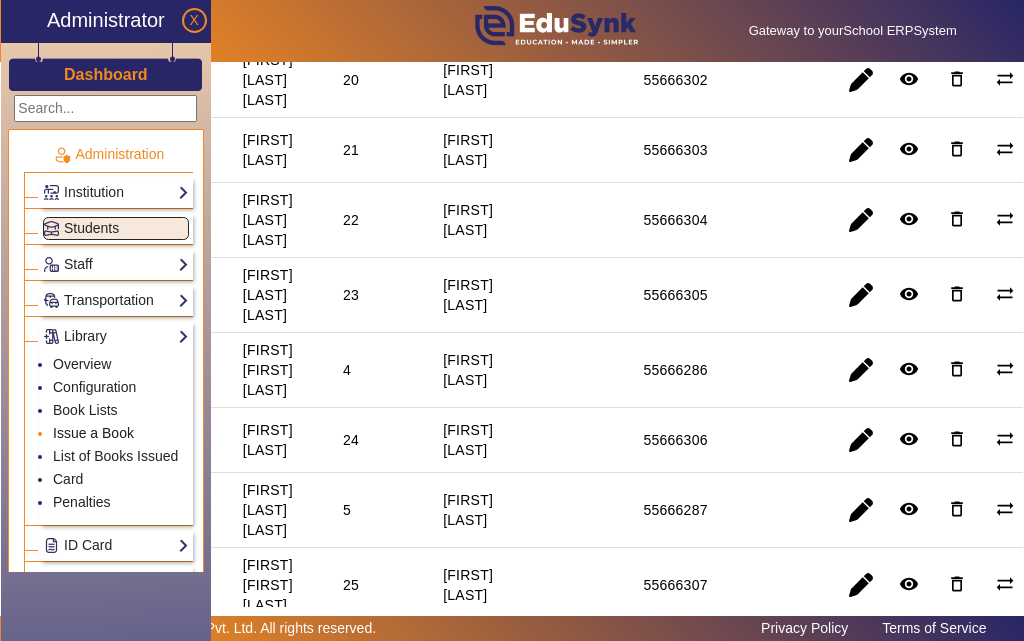 click on "Issue a Book" 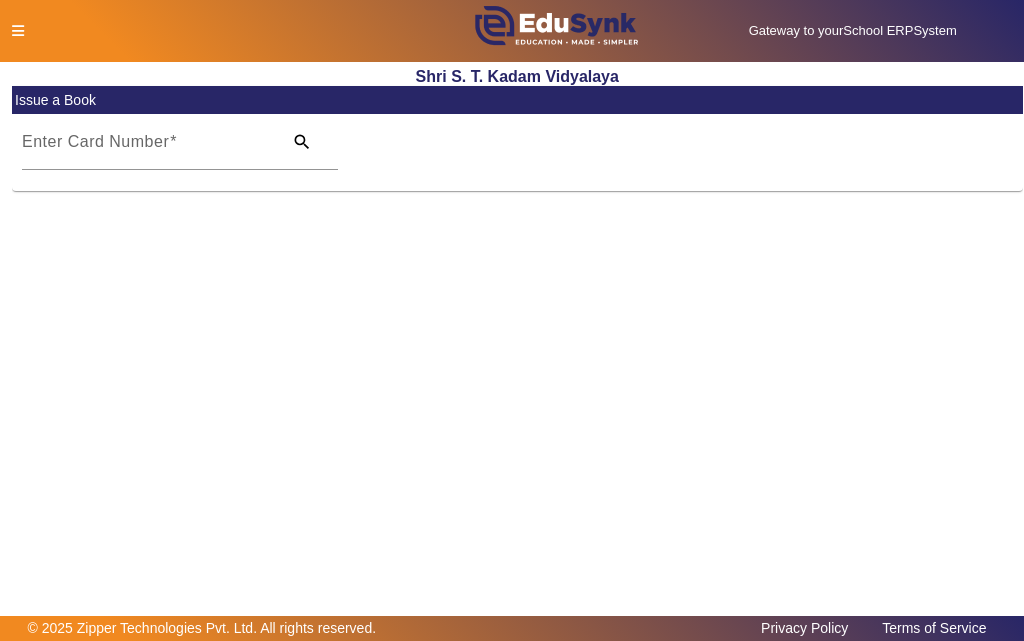 scroll, scrollTop: 0, scrollLeft: 0, axis: both 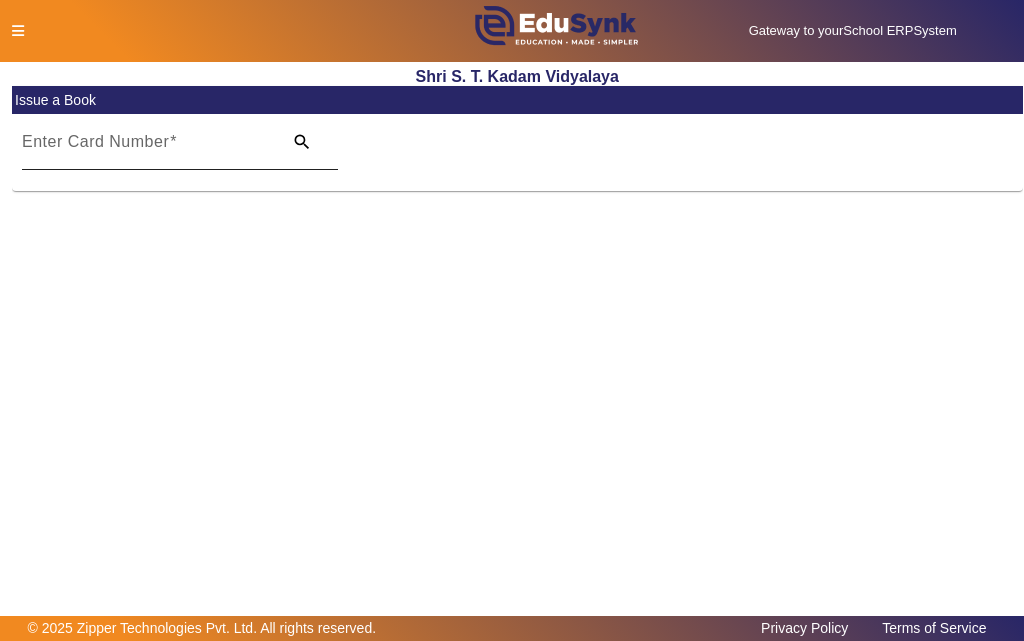 click on "Enter Card Number" at bounding box center (146, 150) 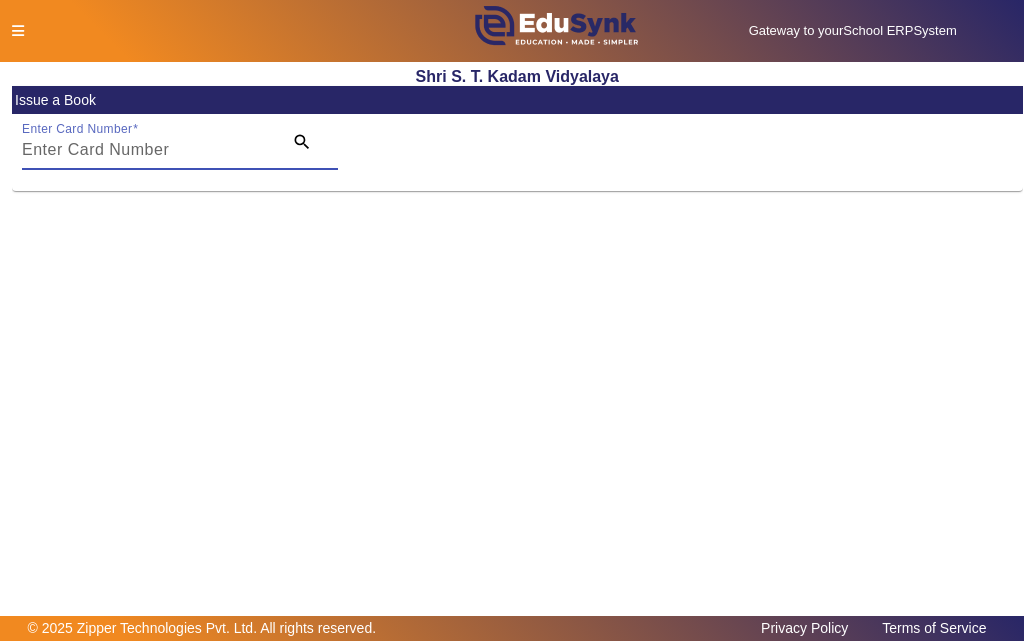 paste on "11622" 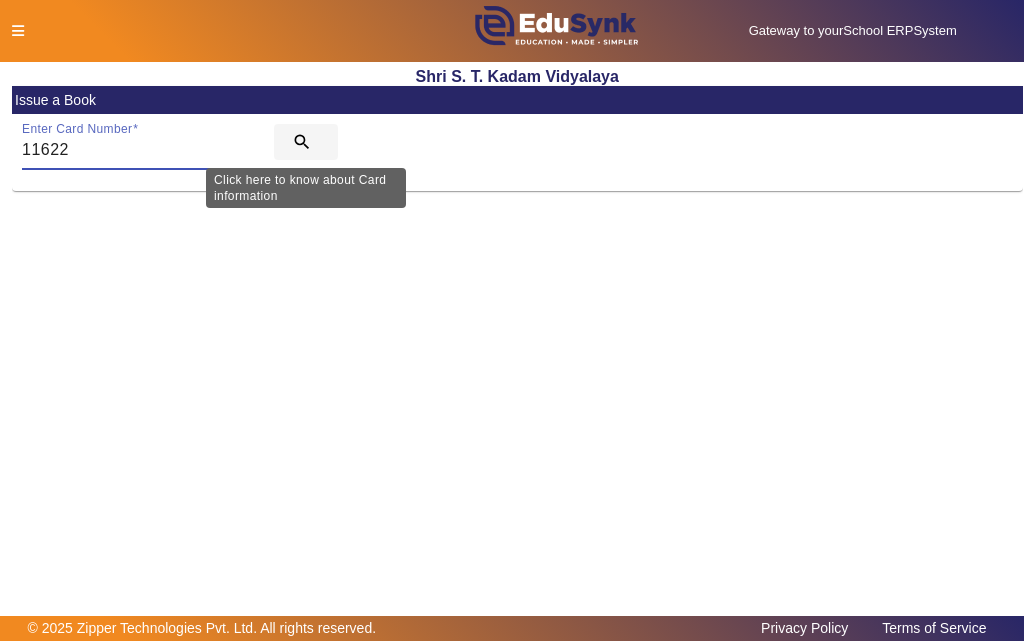 type on "11622" 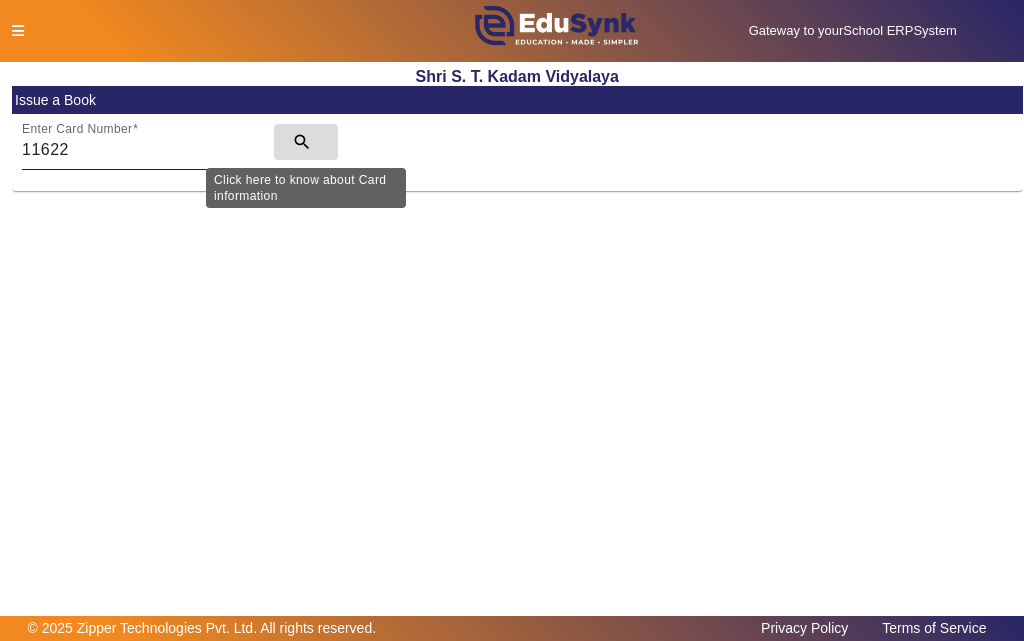 click on "search" 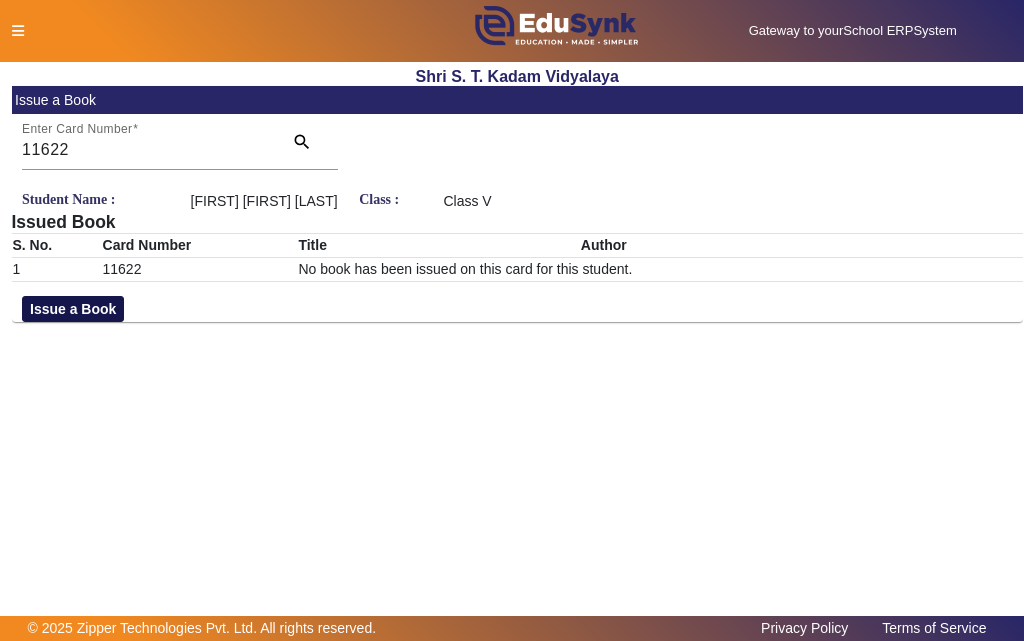 click on "Issue a Book" 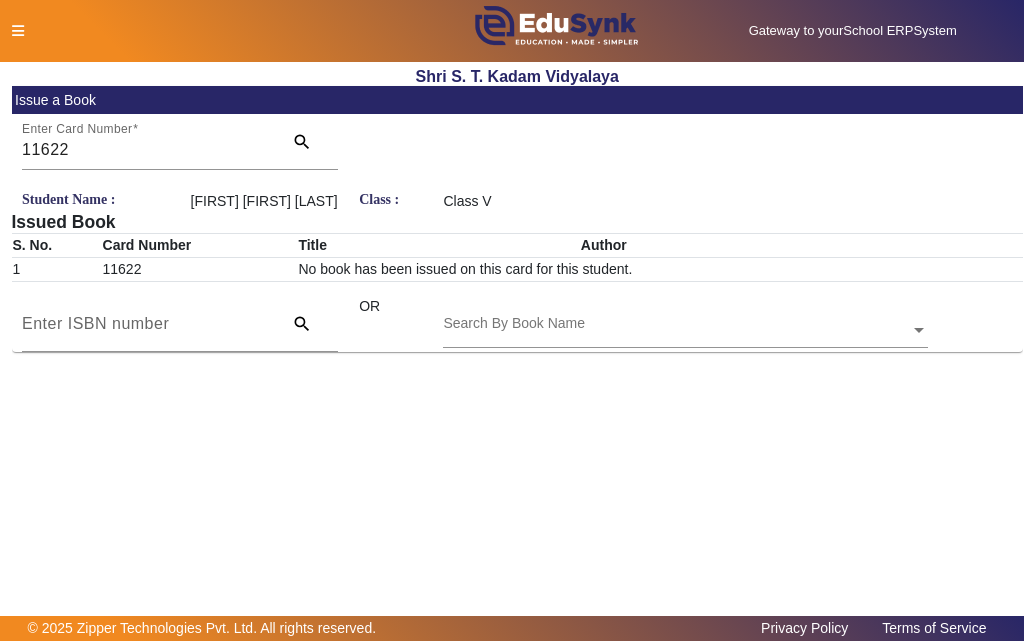 click 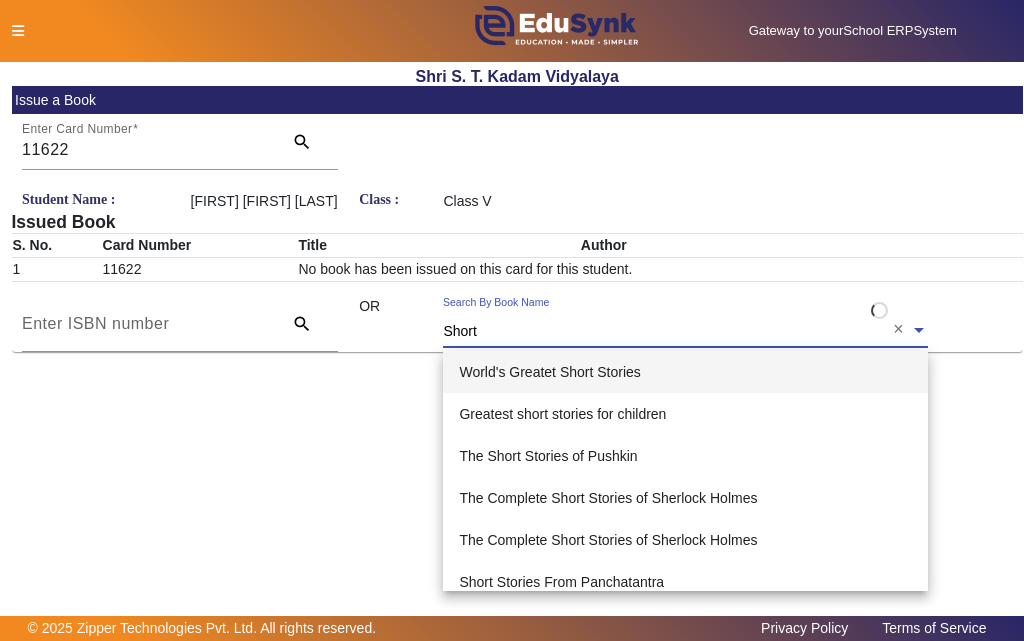 type on "Short" 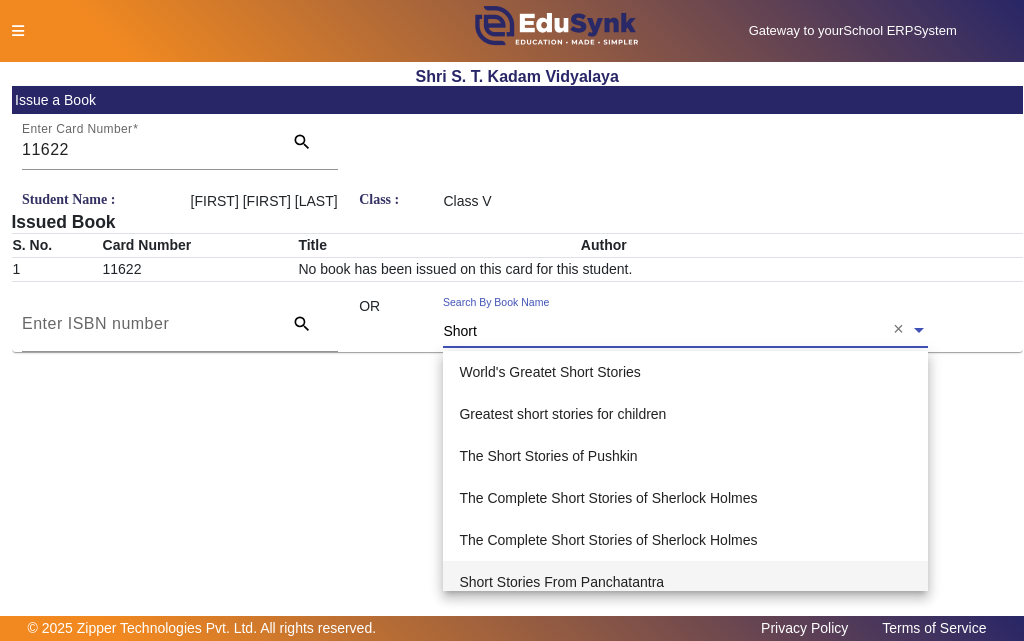 click on "Short Stories From Panchatantra" at bounding box center (561, 582) 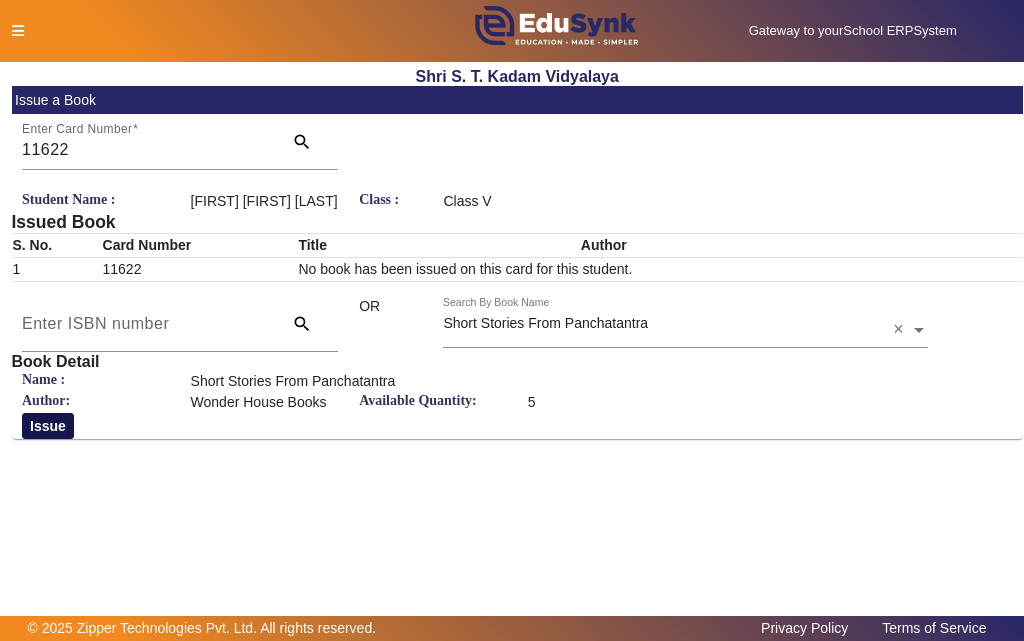 click on "Issue" 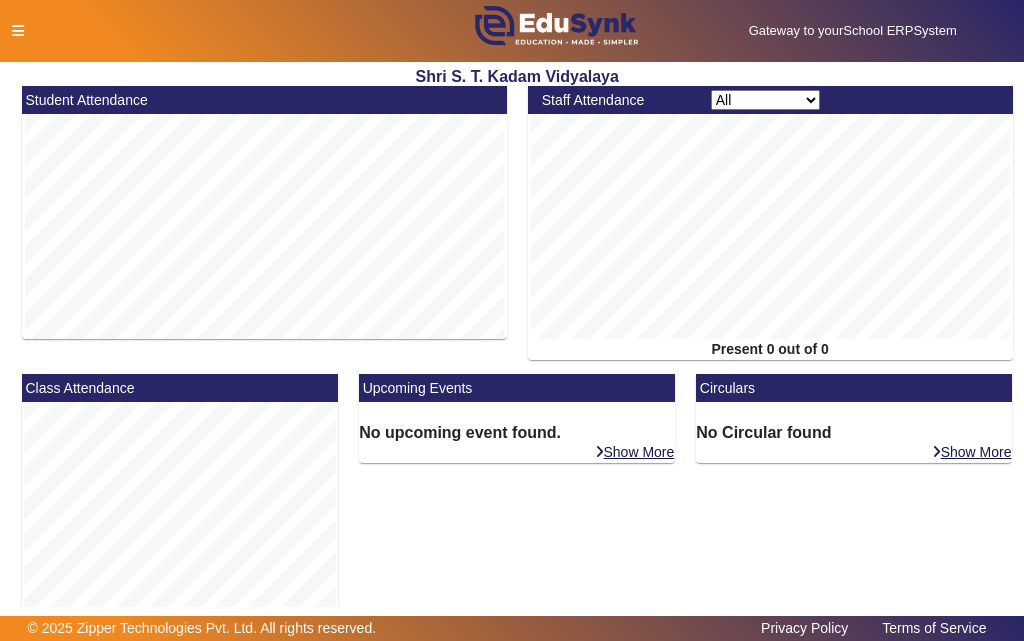 click 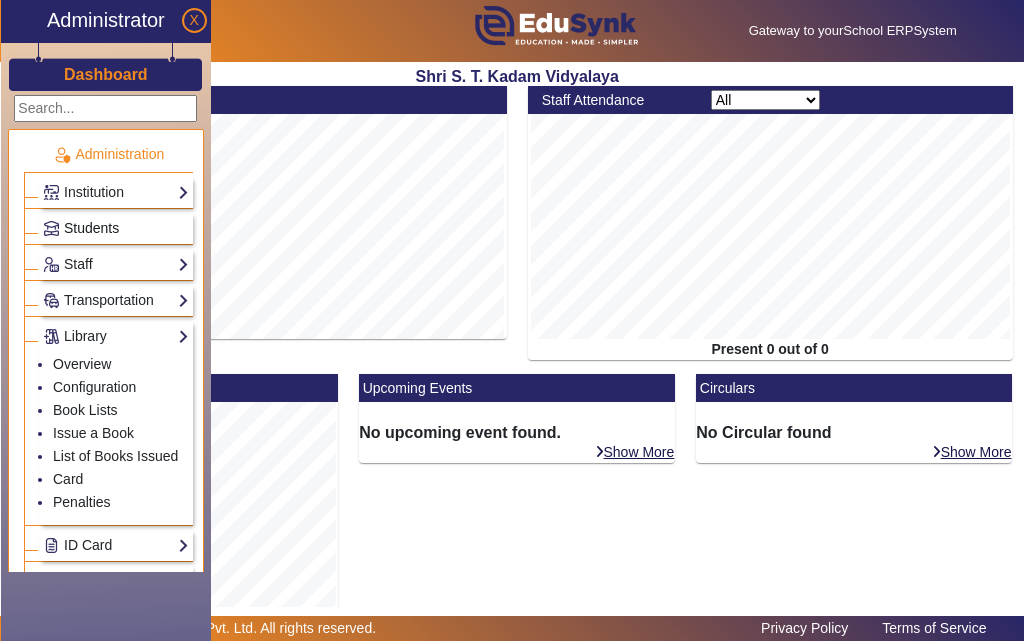 click on "Students" 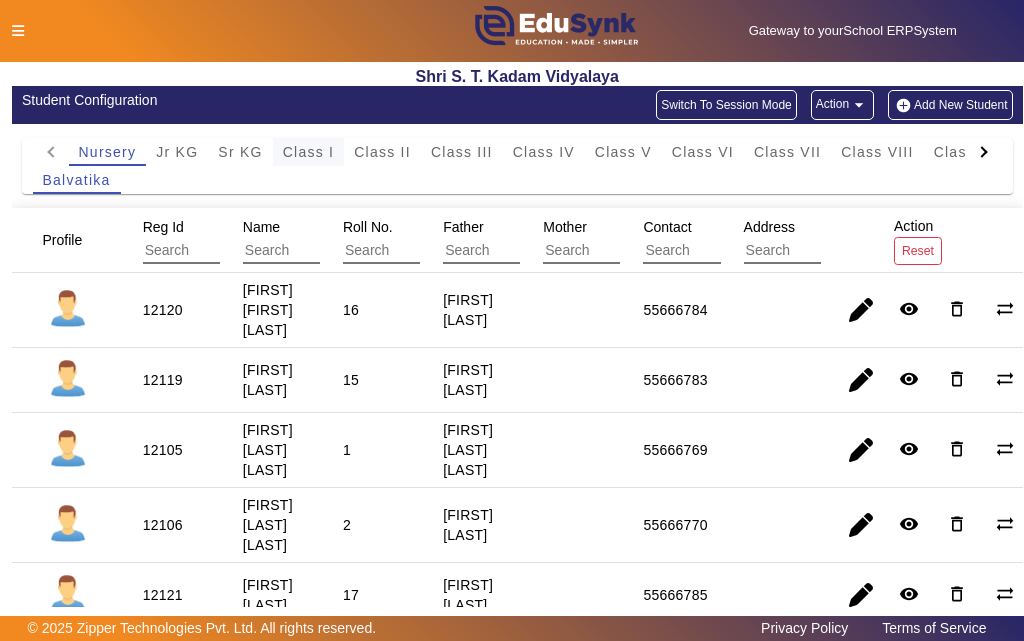 click on "Class I" at bounding box center [309, 152] 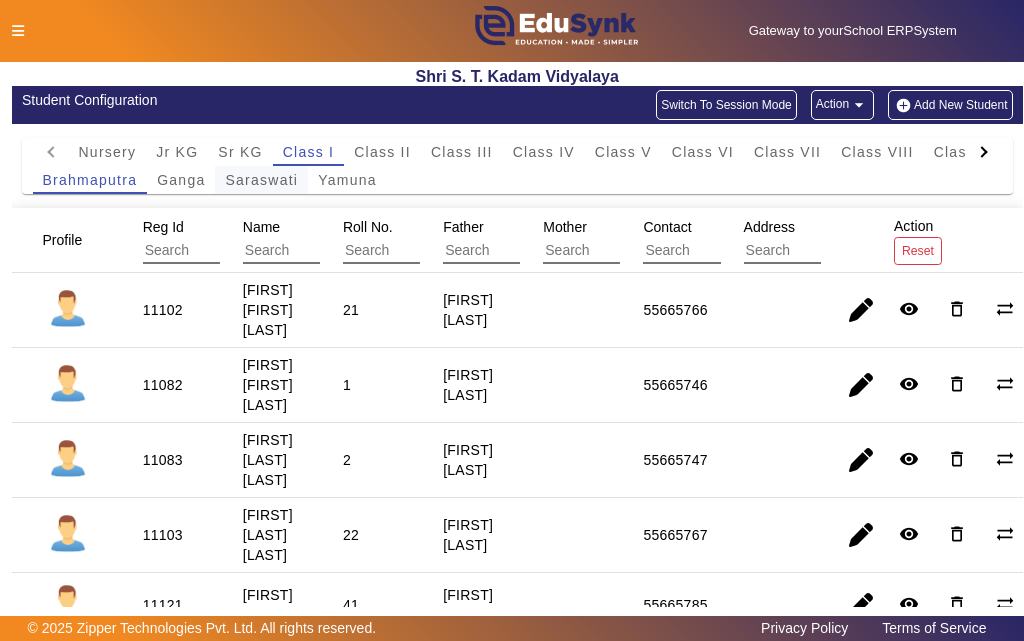 click on "Saraswati" at bounding box center (261, 180) 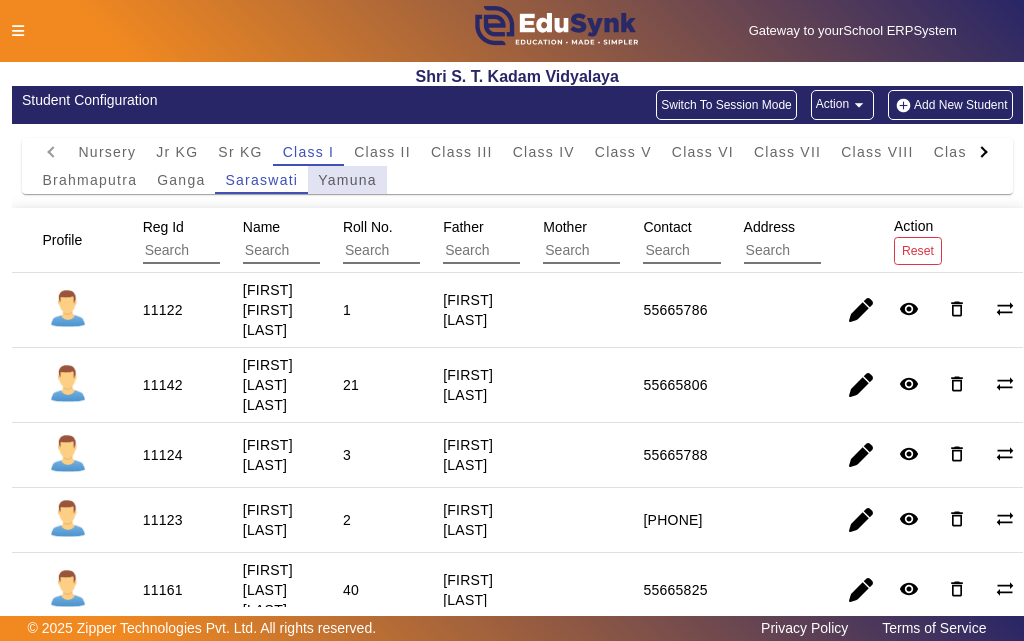 click on "Yamuna" at bounding box center (347, 180) 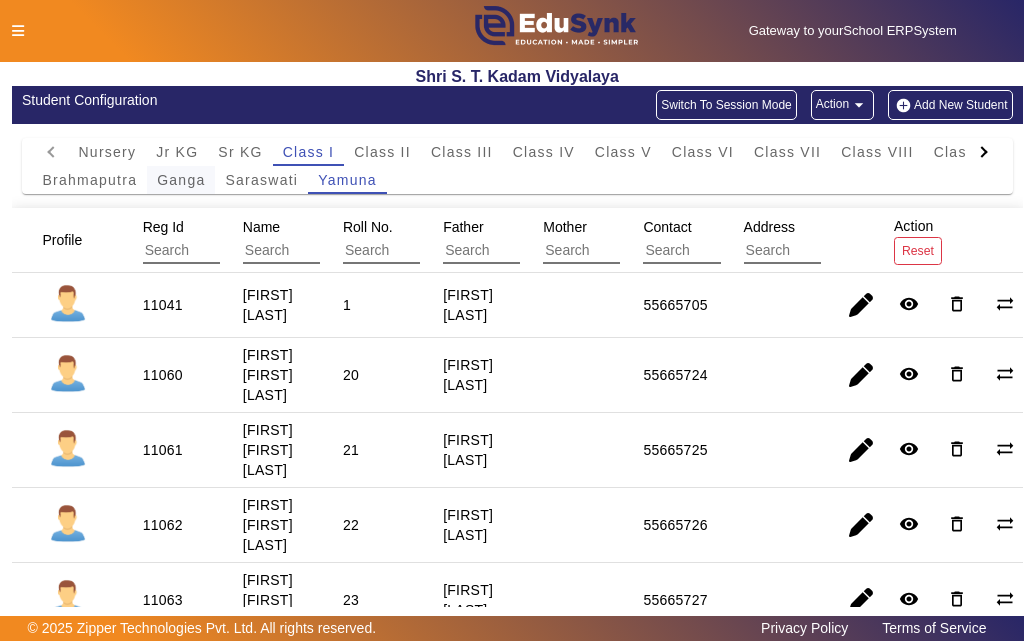 click on "Ganga" at bounding box center (181, 180) 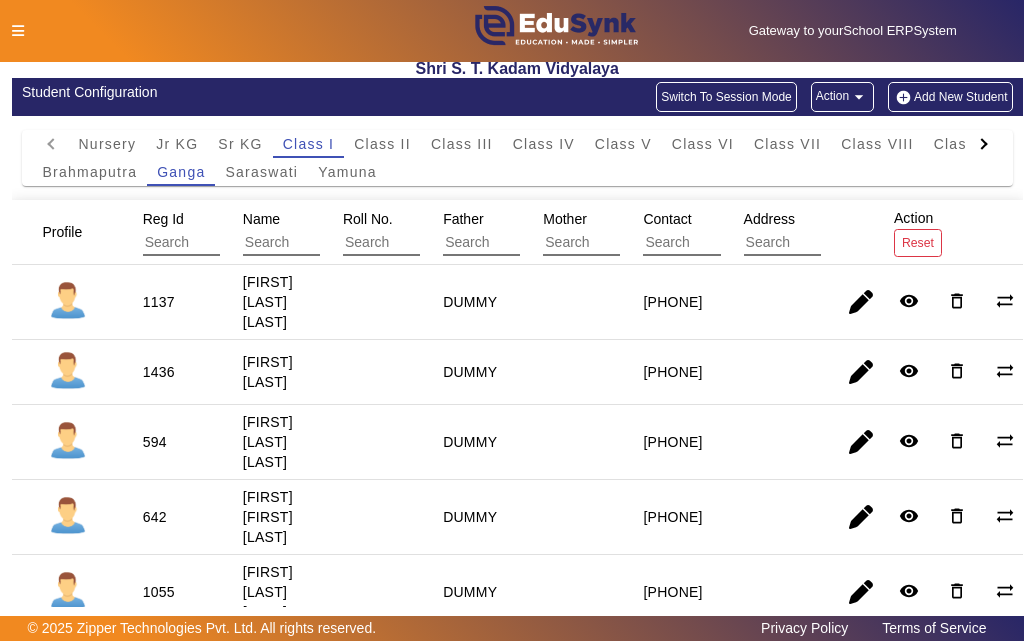scroll, scrollTop: 0, scrollLeft: 0, axis: both 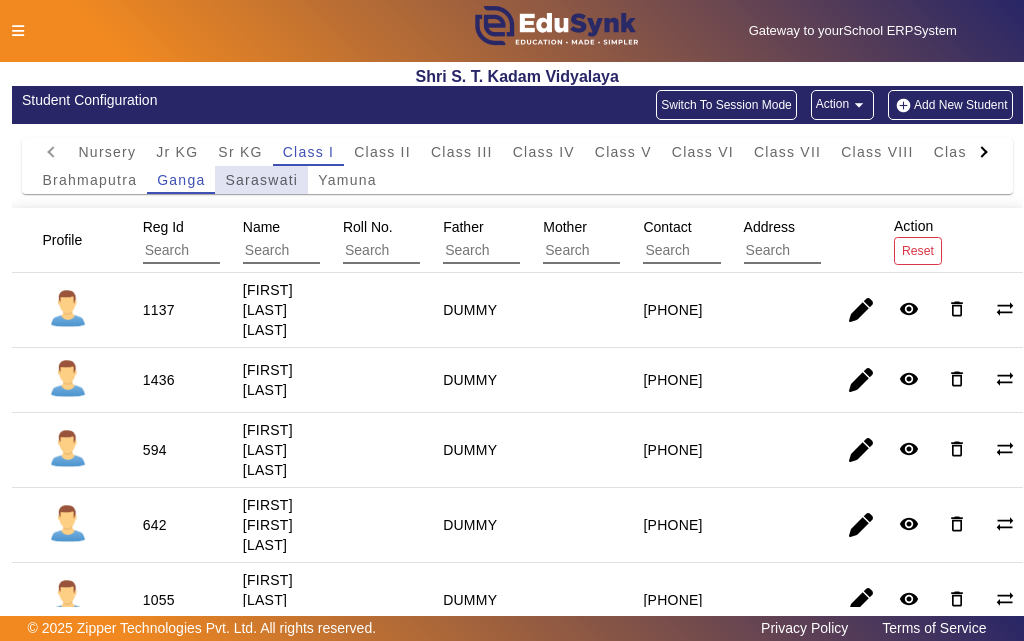 click on "Saraswati" at bounding box center [261, 180] 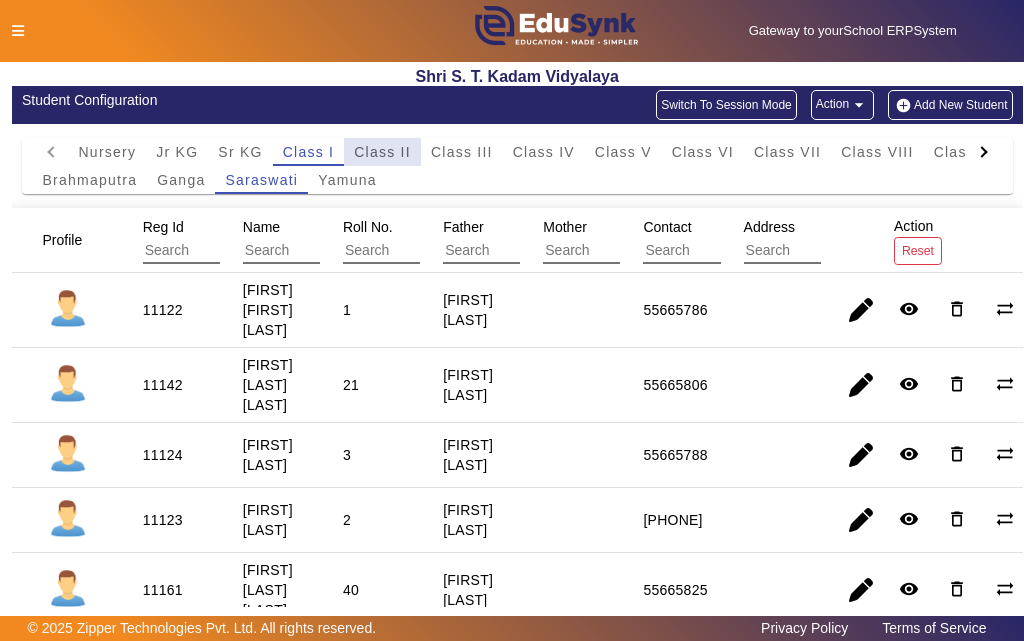 click on "Class II" at bounding box center [382, 152] 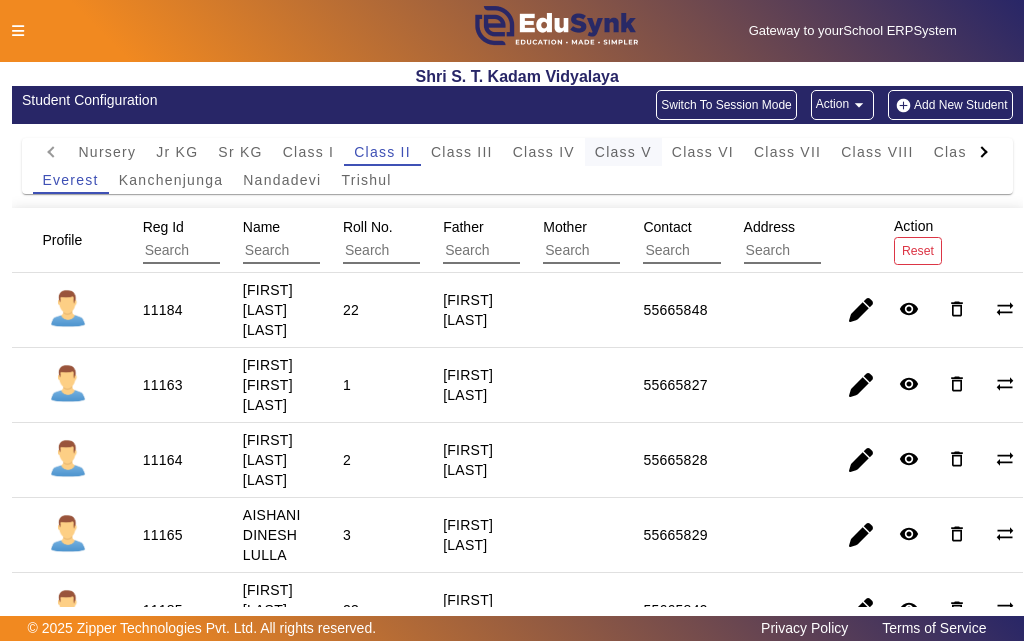 click on "Class V" at bounding box center (623, 152) 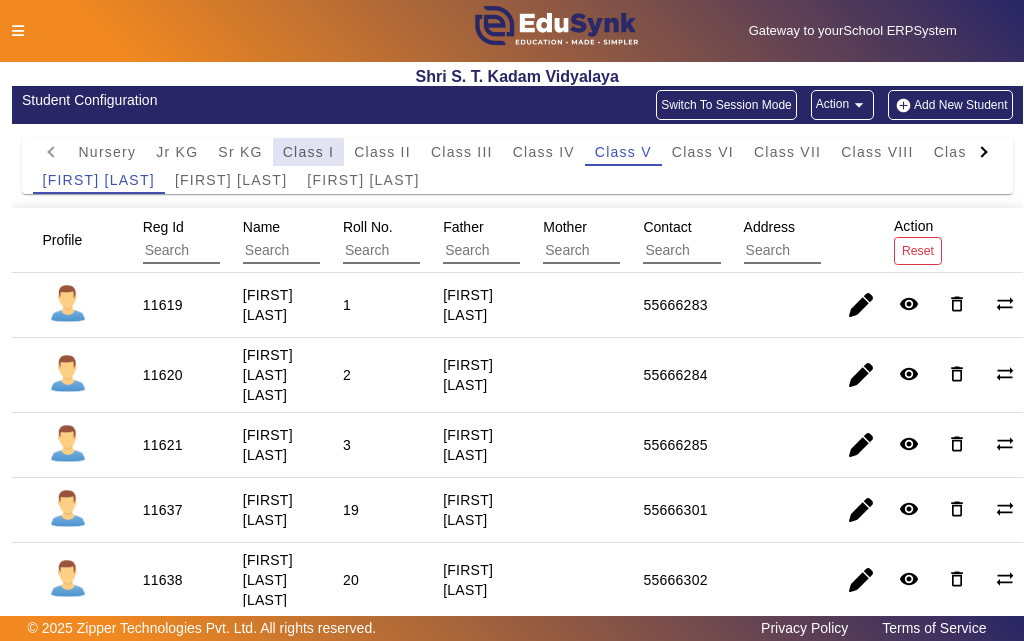 click on "Class I" at bounding box center [309, 152] 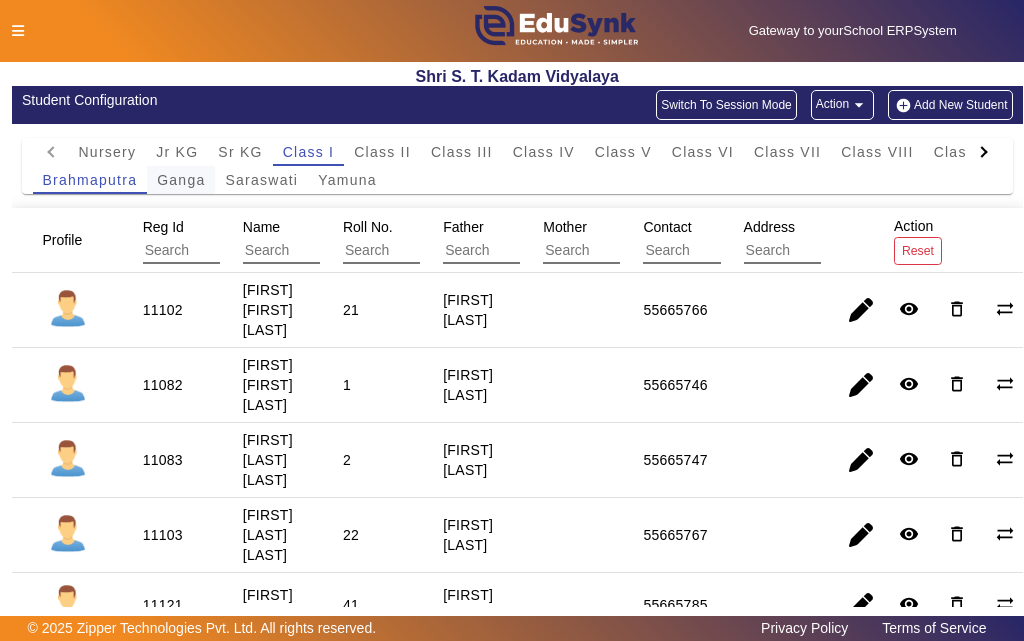 click on "Ganga" at bounding box center (181, 180) 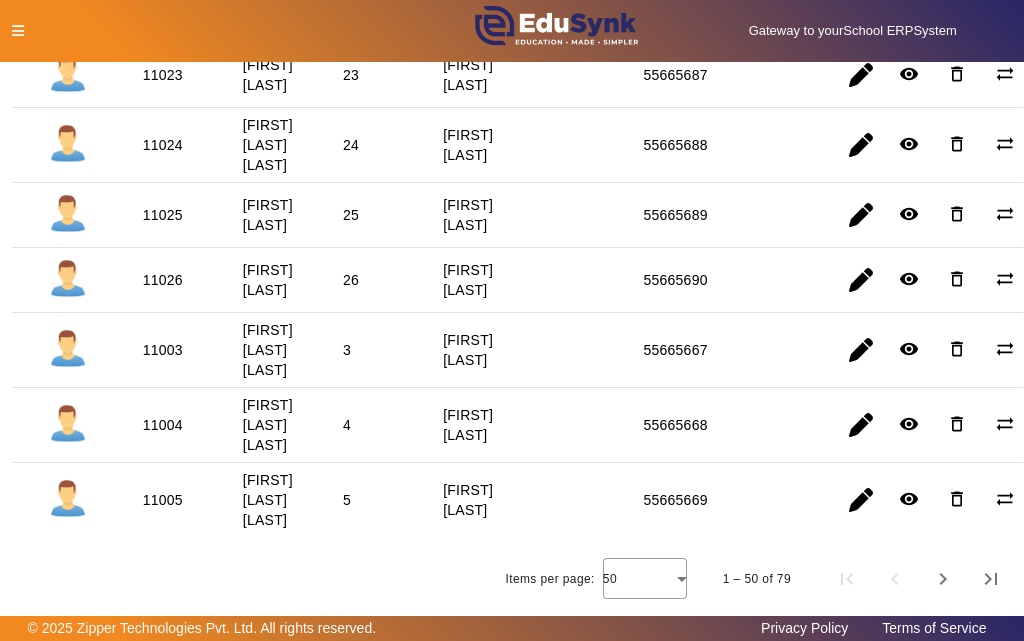 scroll, scrollTop: 3465, scrollLeft: 0, axis: vertical 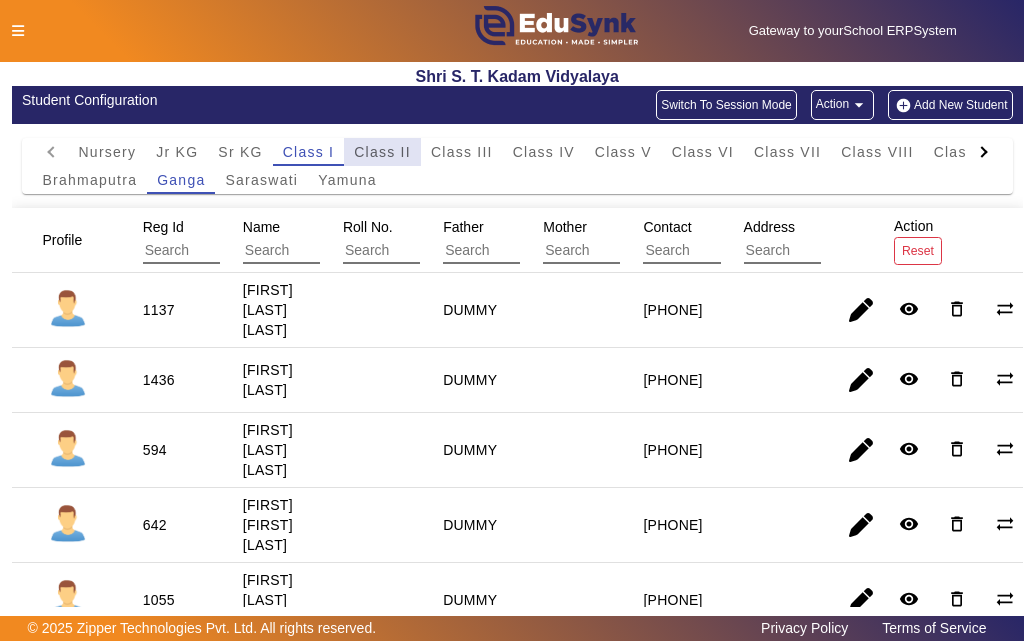click on "Class II" at bounding box center (382, 152) 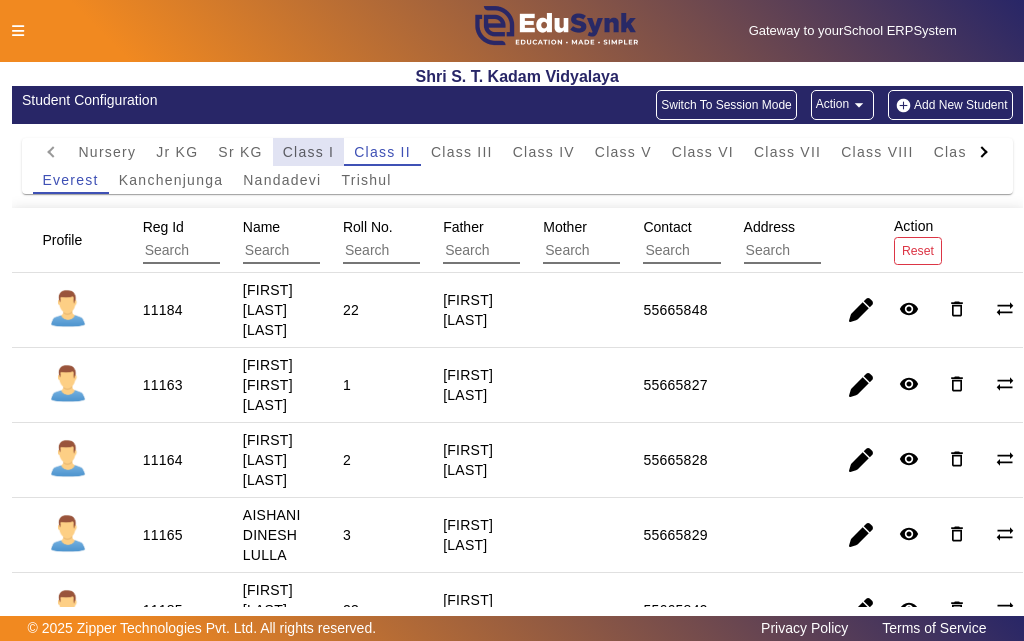 click on "Class I" at bounding box center [309, 152] 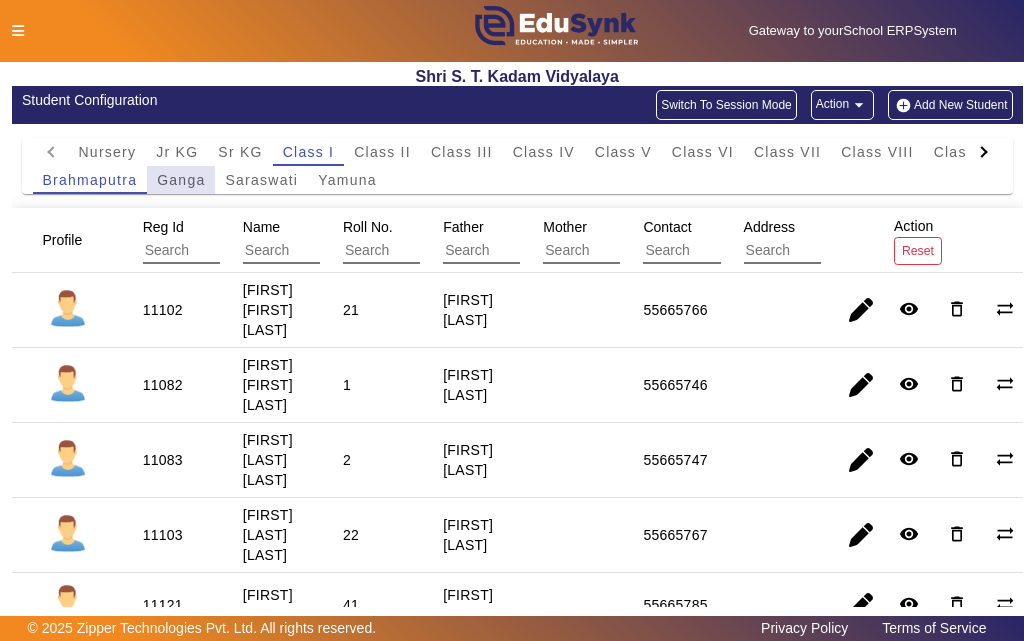click on "Ganga" at bounding box center (181, 180) 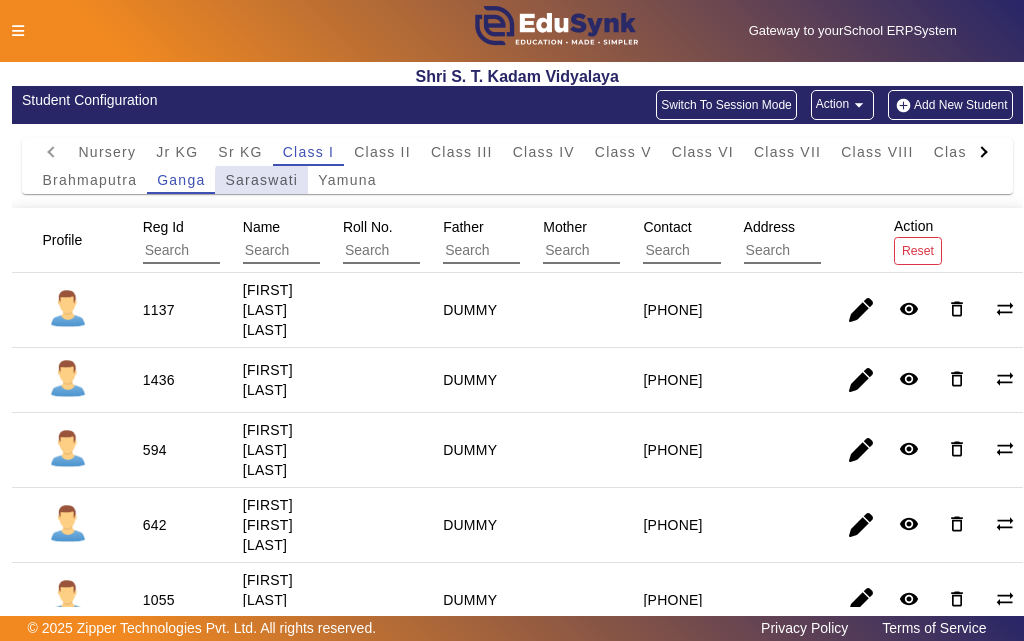 click on "Saraswati" at bounding box center [261, 180] 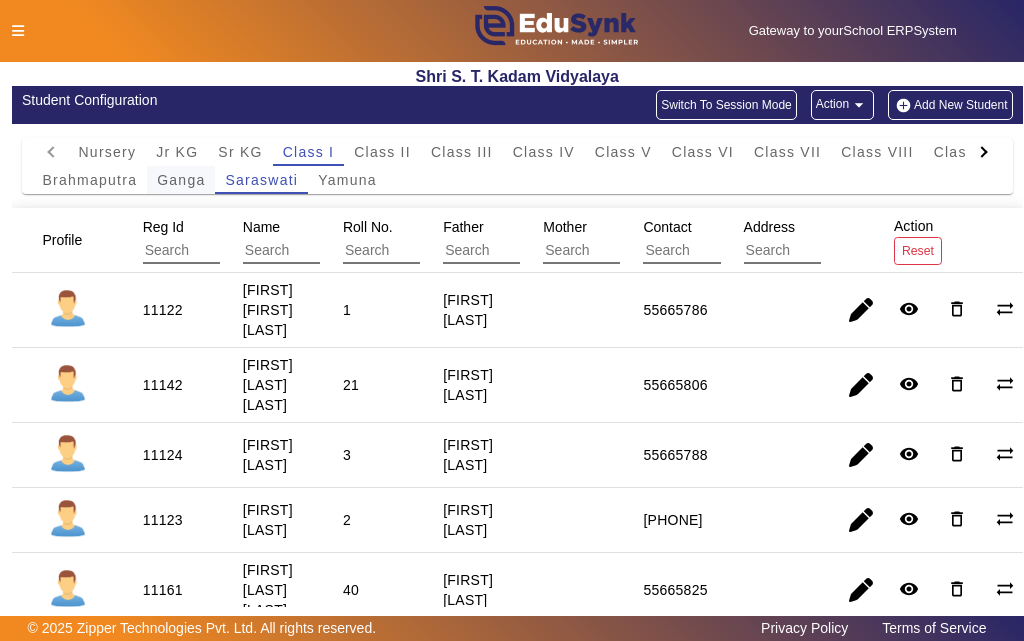 click on "Ganga" at bounding box center [181, 180] 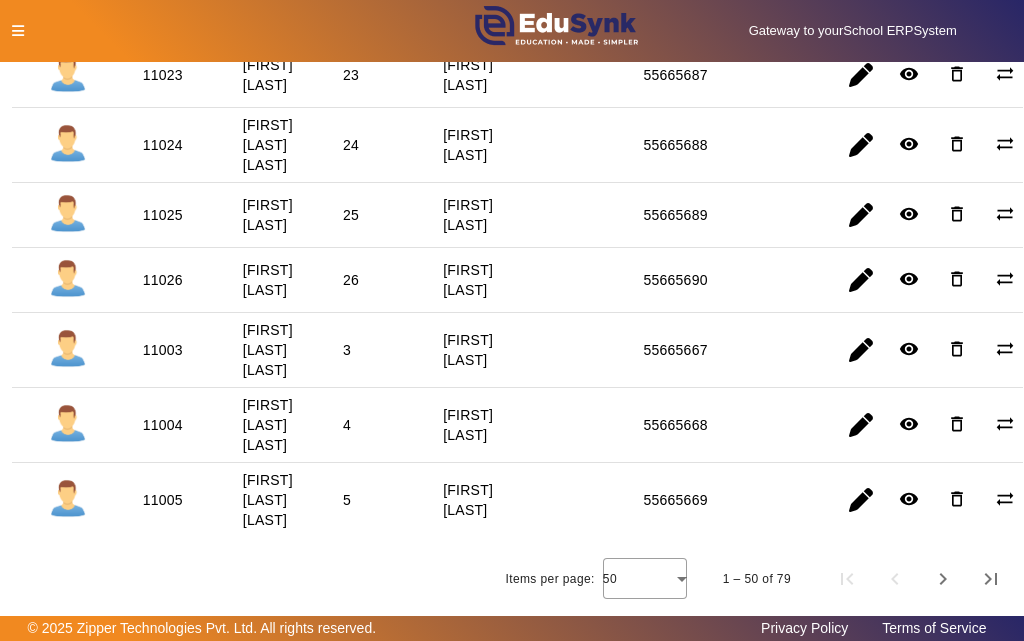 scroll, scrollTop: 3365, scrollLeft: 0, axis: vertical 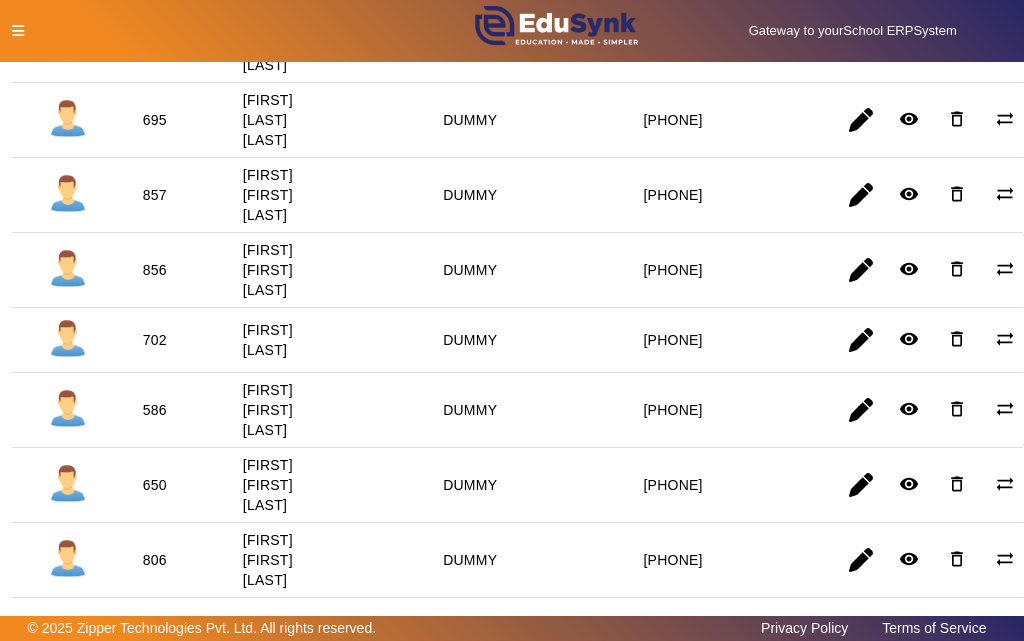 click 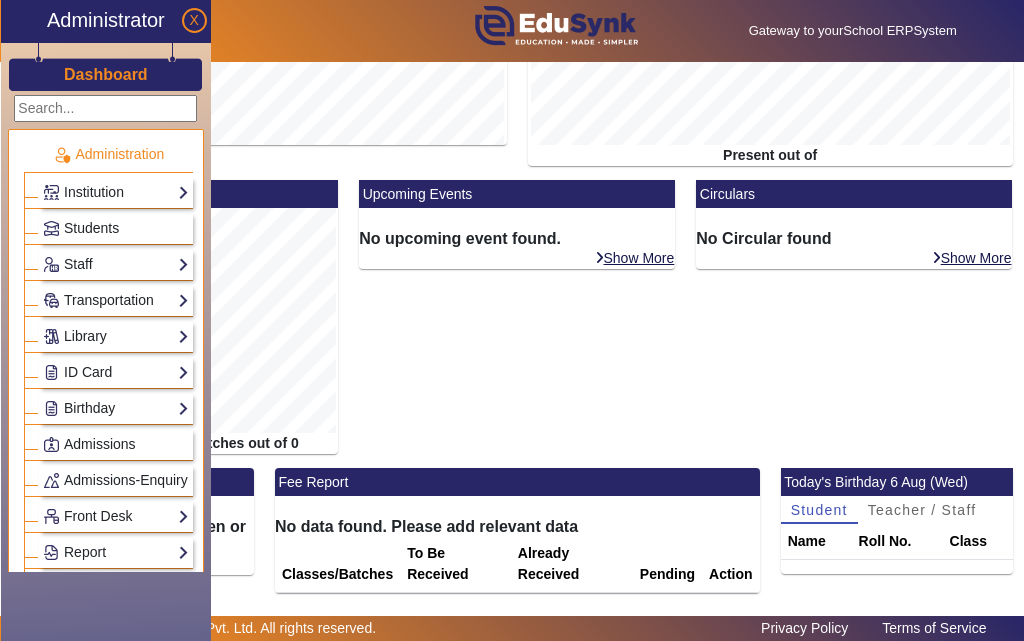 scroll, scrollTop: 274, scrollLeft: 0, axis: vertical 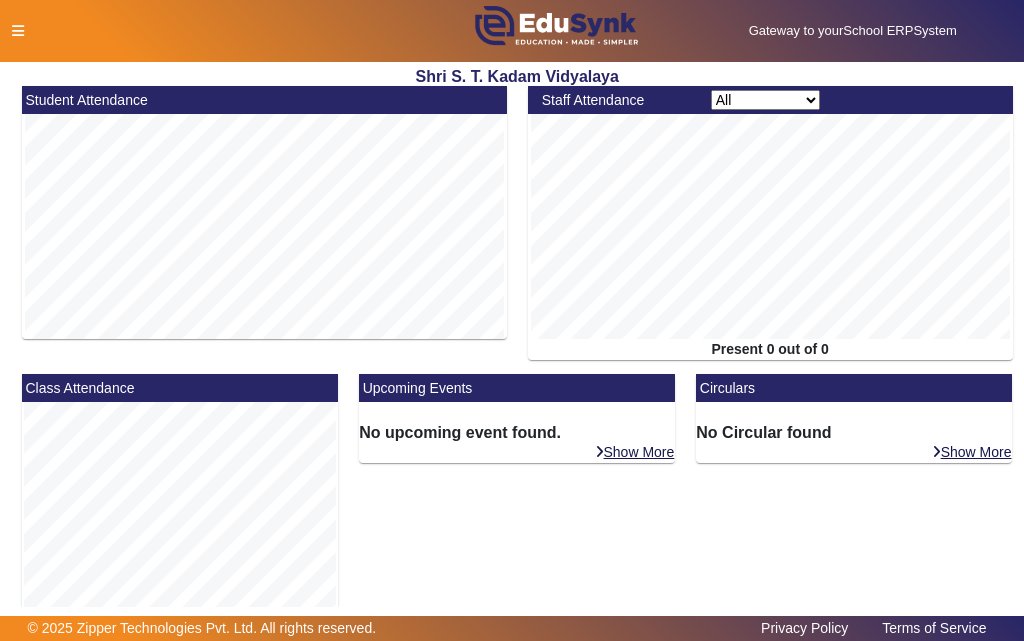click 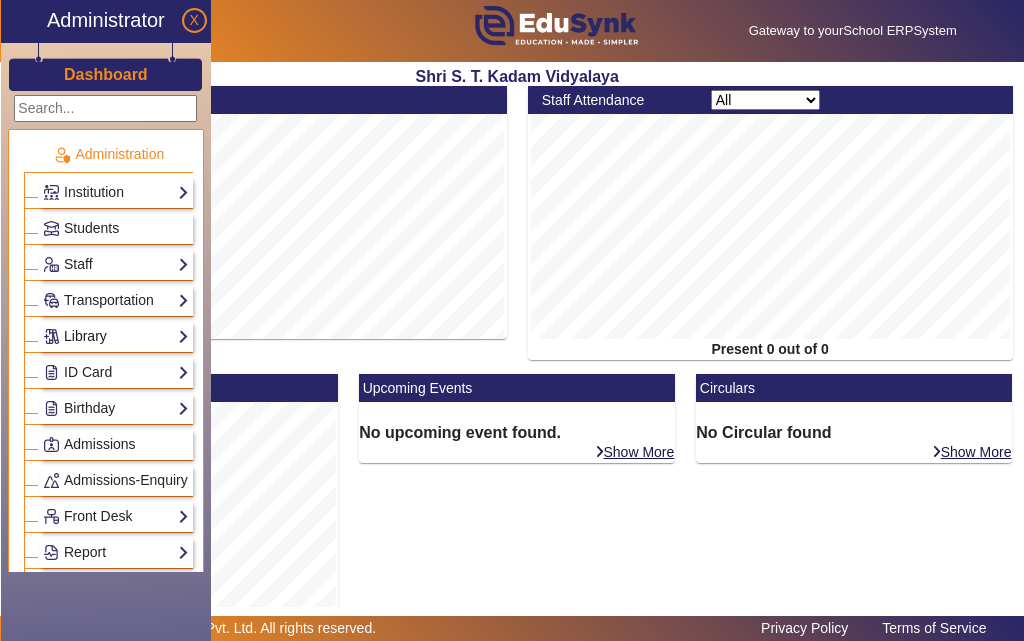 click on "Library" 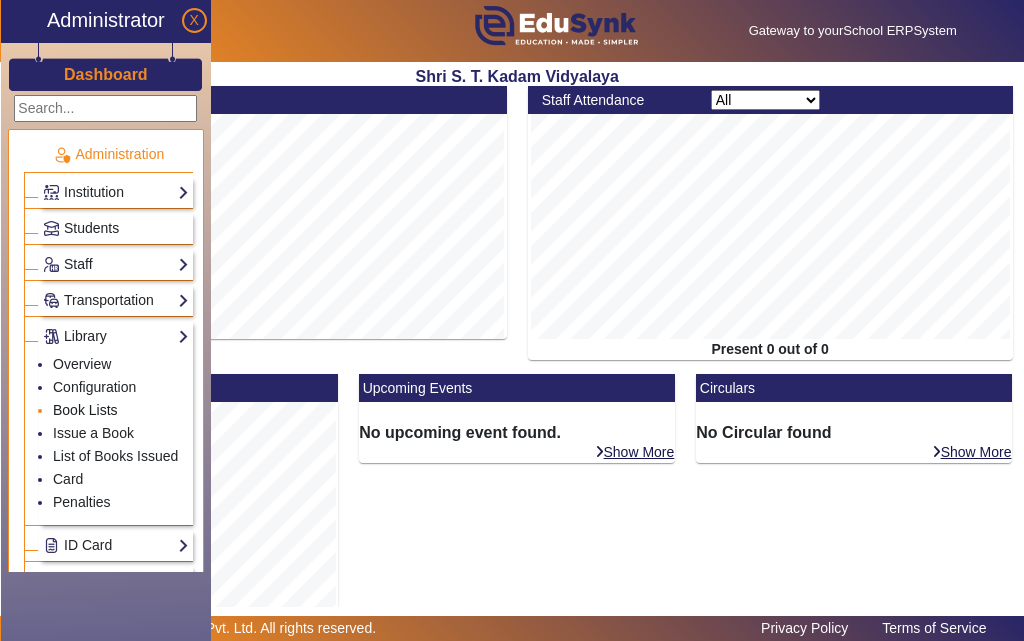 click on "Book Lists" 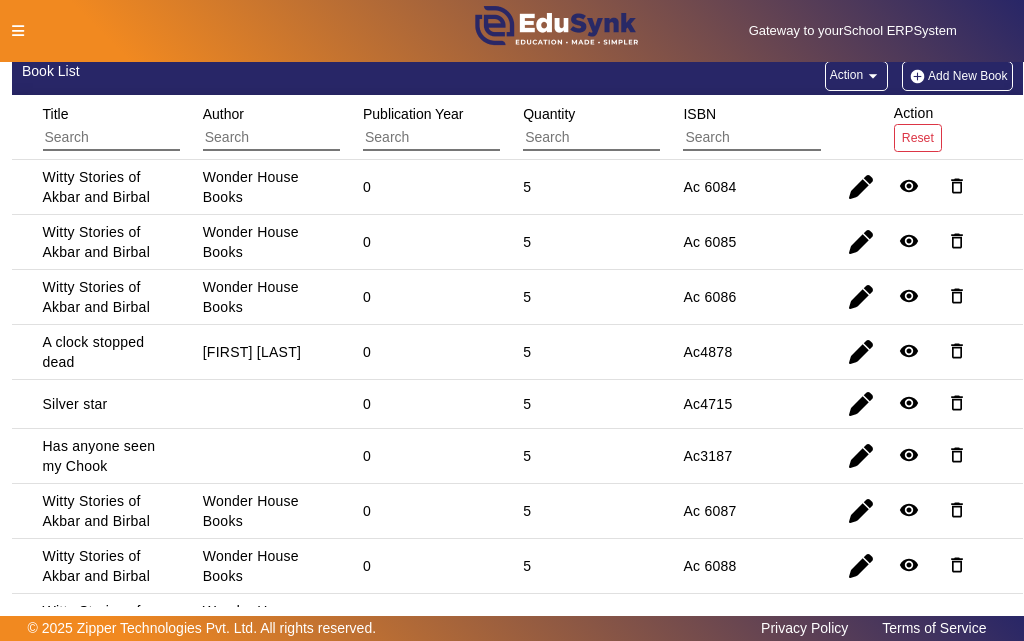 scroll, scrollTop: 0, scrollLeft: 0, axis: both 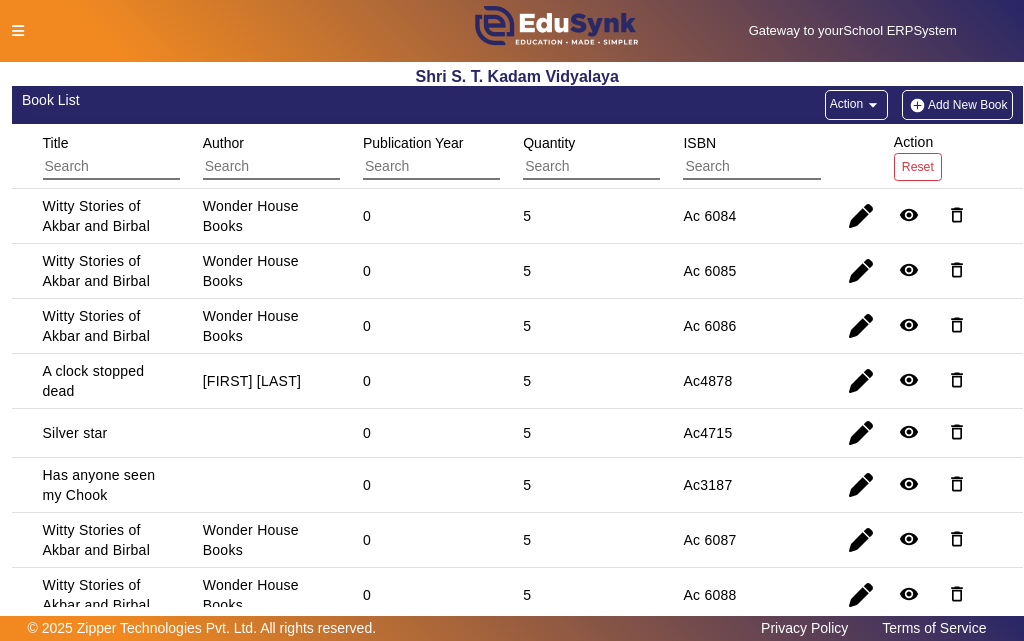 click at bounding box center [132, 167] 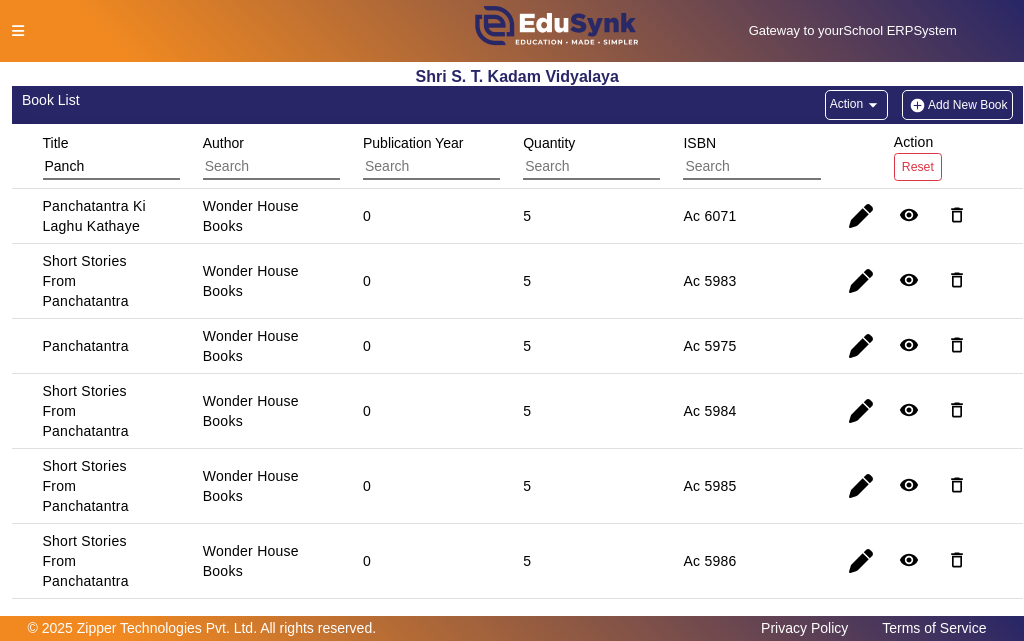 click on "Short Stories From Panchatantra" at bounding box center [86, 346] 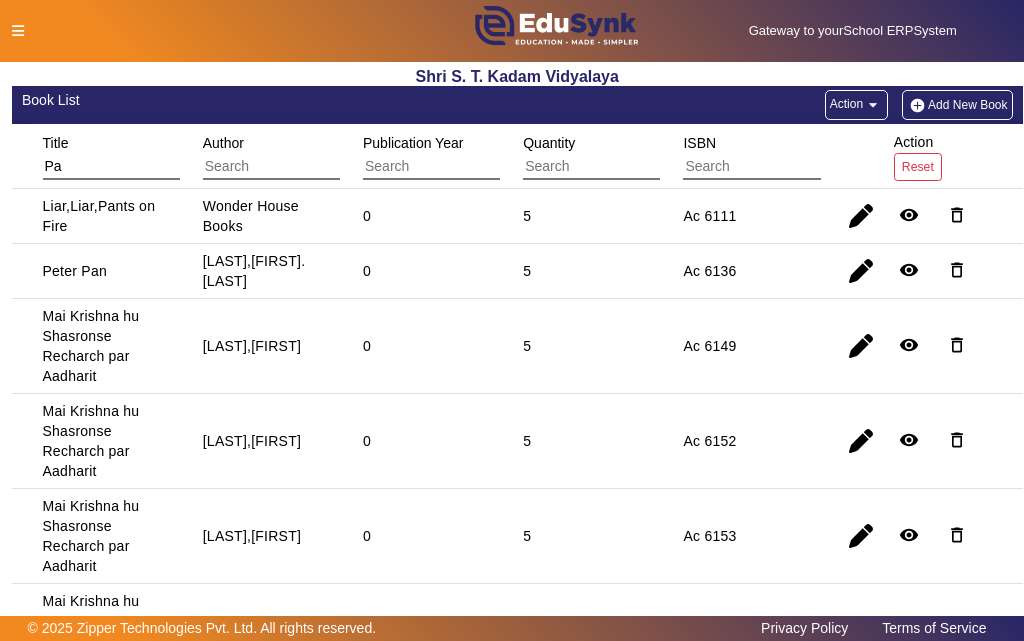 type on "P" 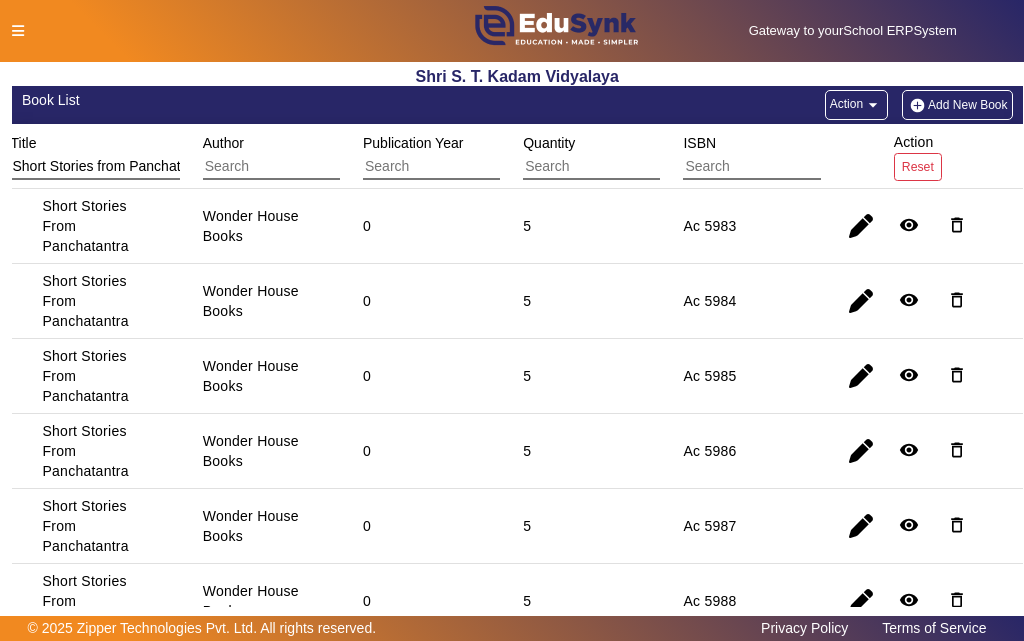 scroll, scrollTop: 0, scrollLeft: 36, axis: horizontal 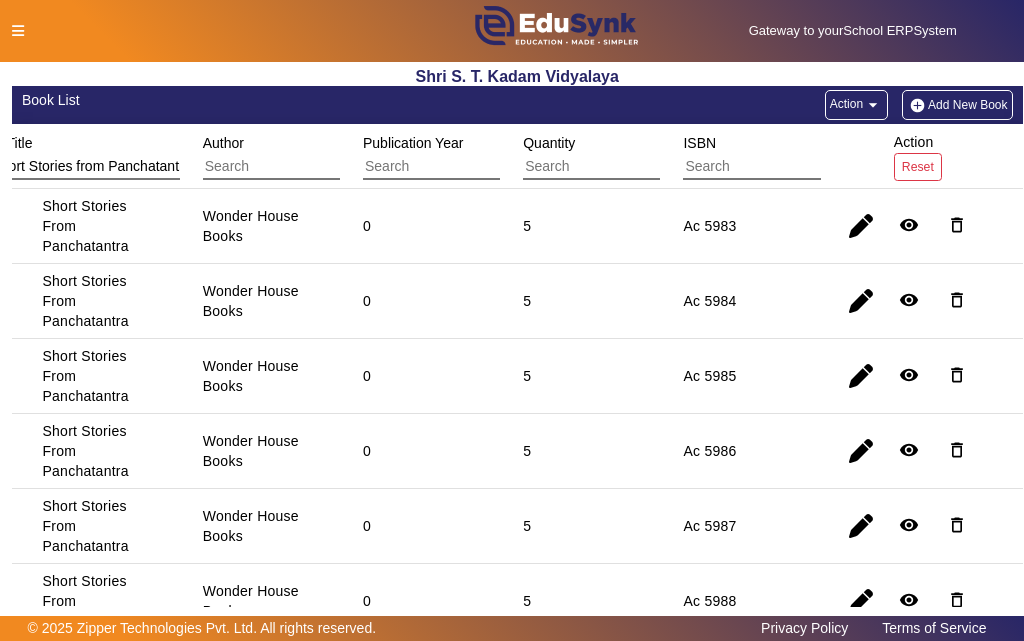 type on "Short Stories from Panchatantra" 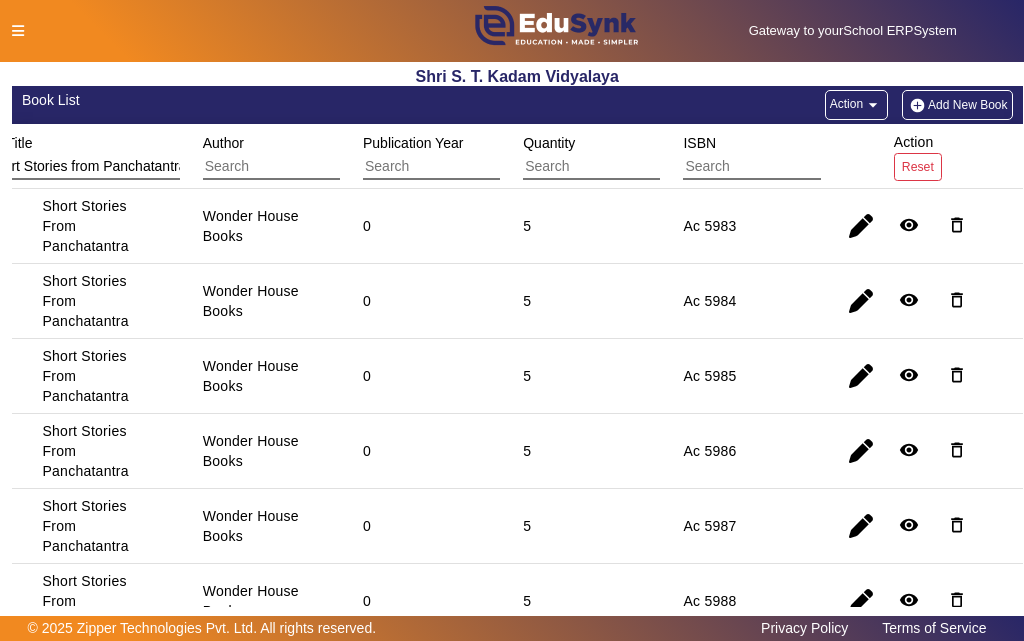 scroll, scrollTop: 0, scrollLeft: 30, axis: horizontal 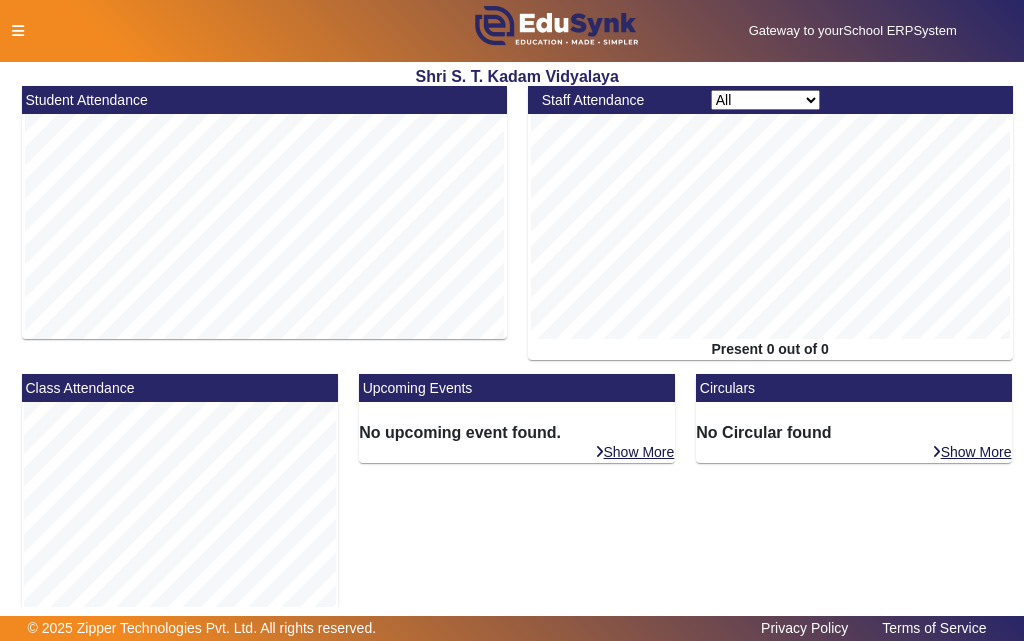 click 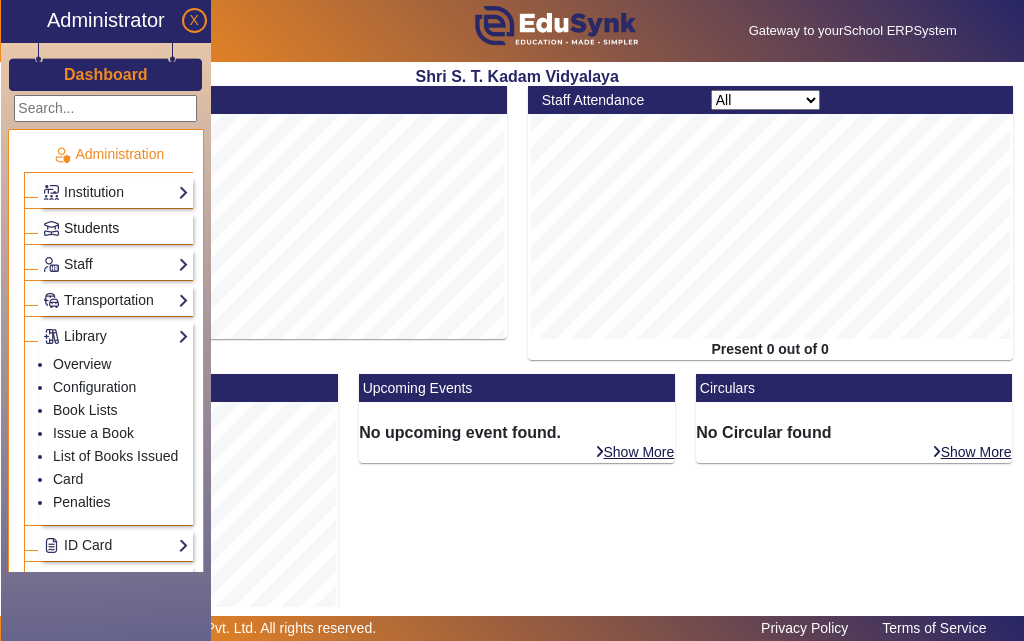 click on "Students" 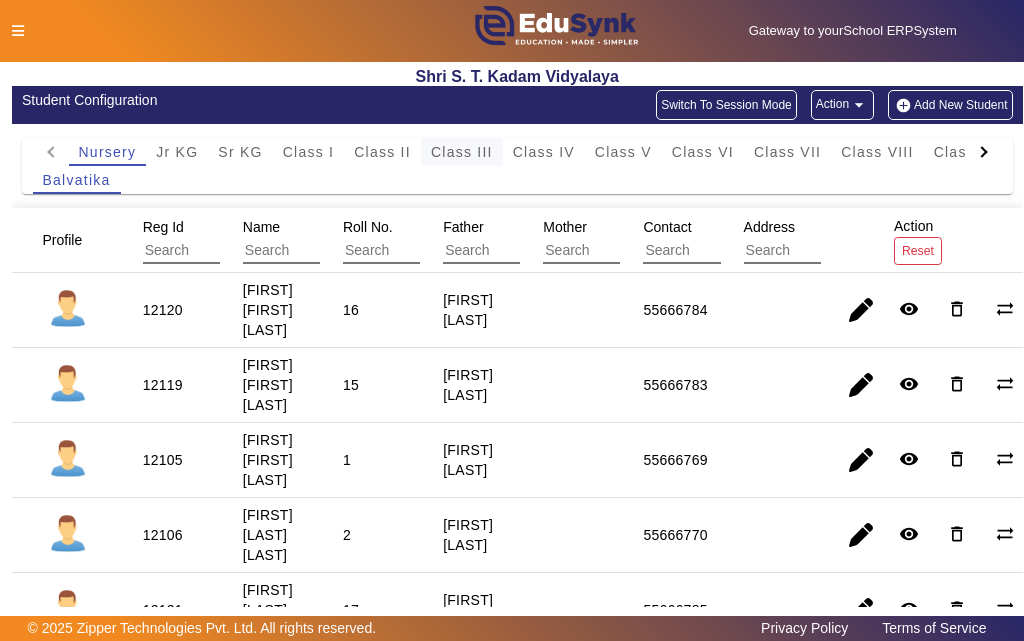 click on "Class III" at bounding box center (462, 152) 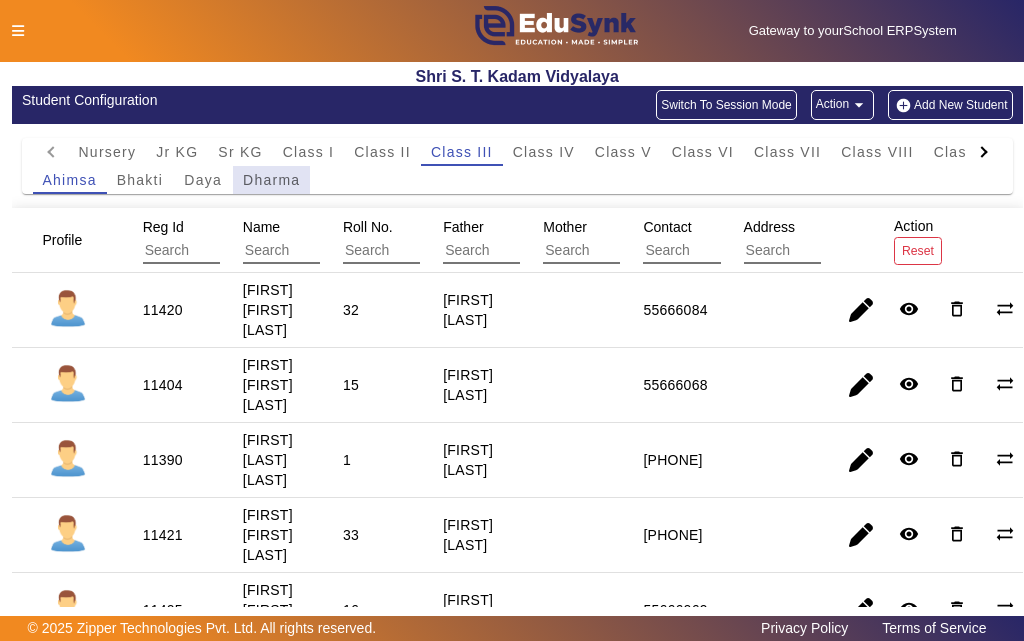 click on "Dharma" at bounding box center (271, 180) 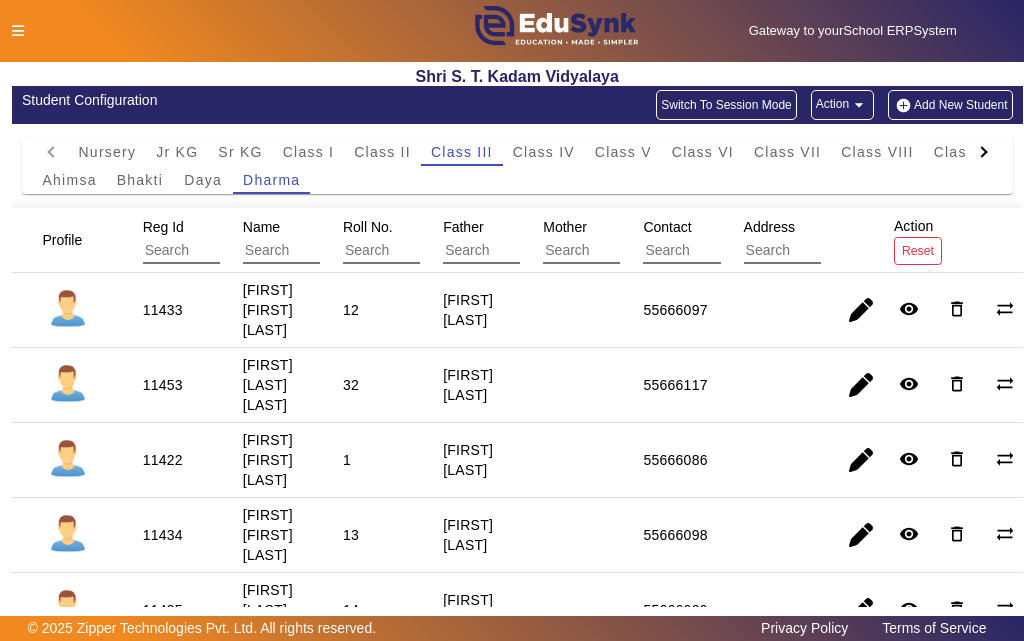 click on "11453" at bounding box center [163, 460] 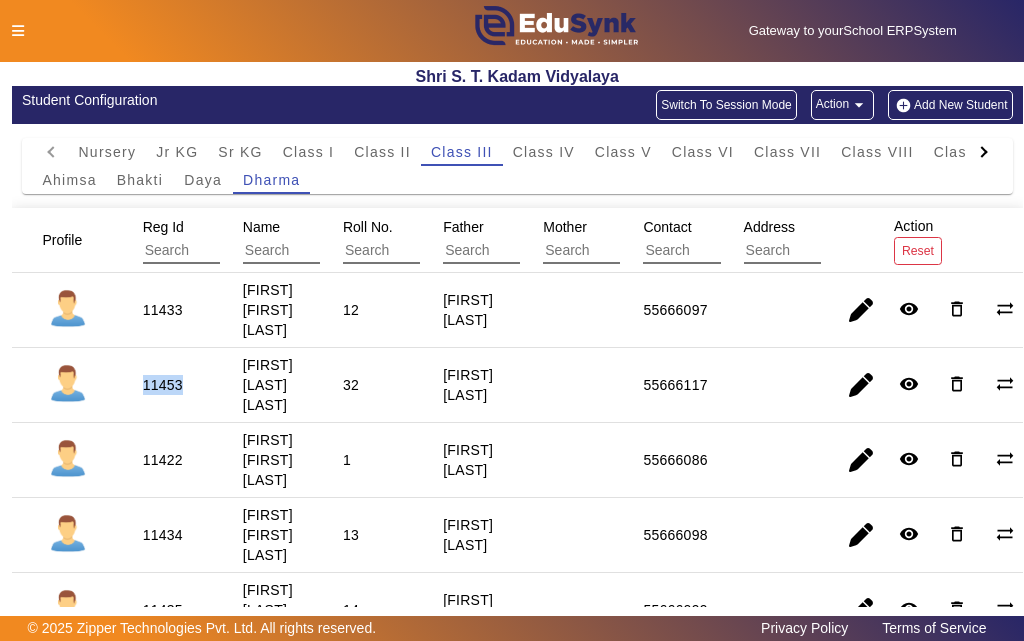 copy on "11453" 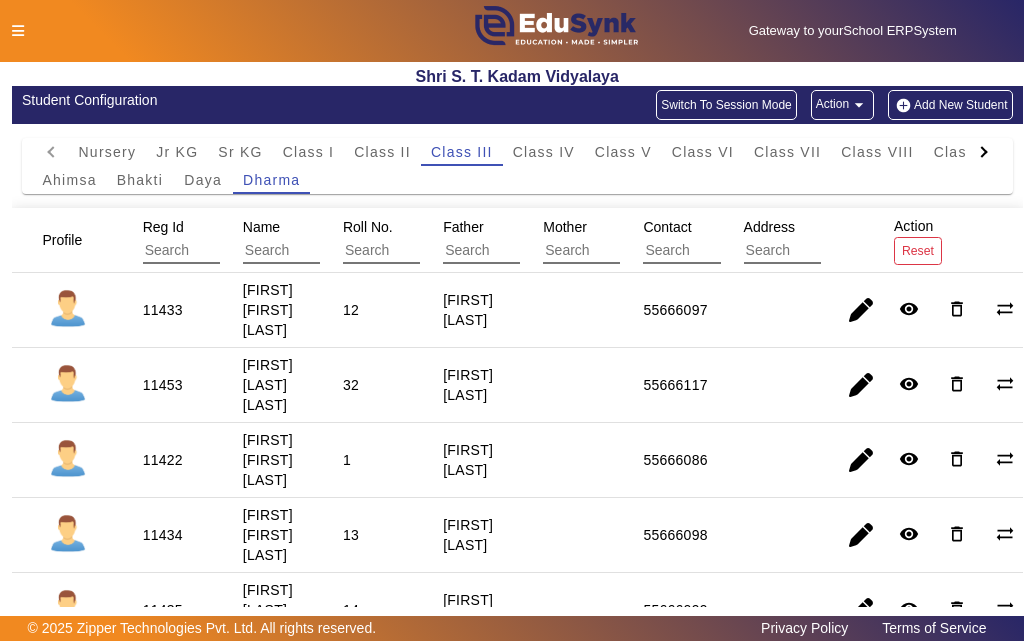 click 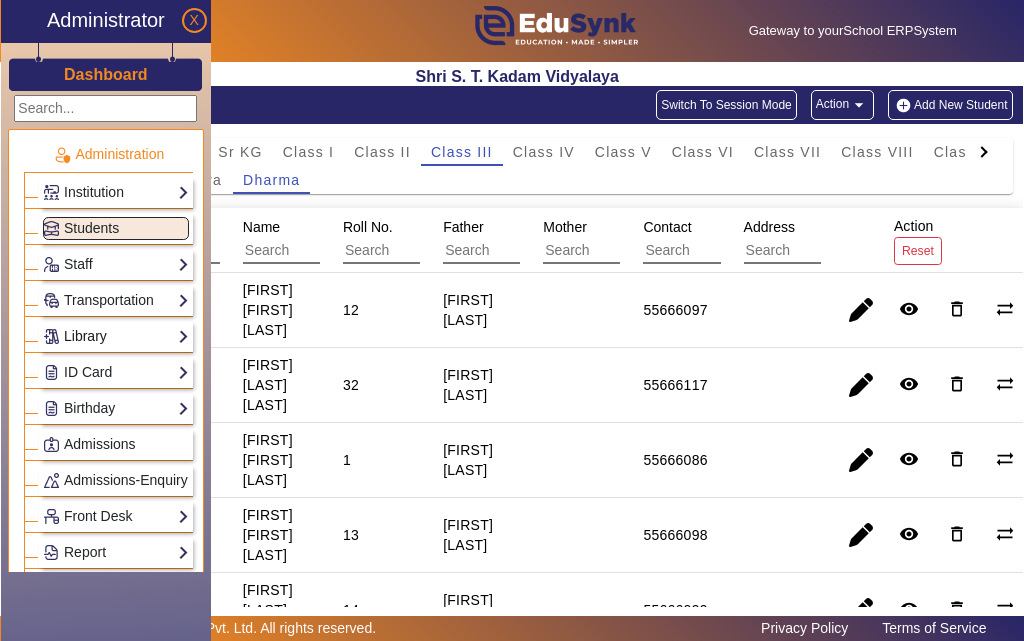 click on "Library" 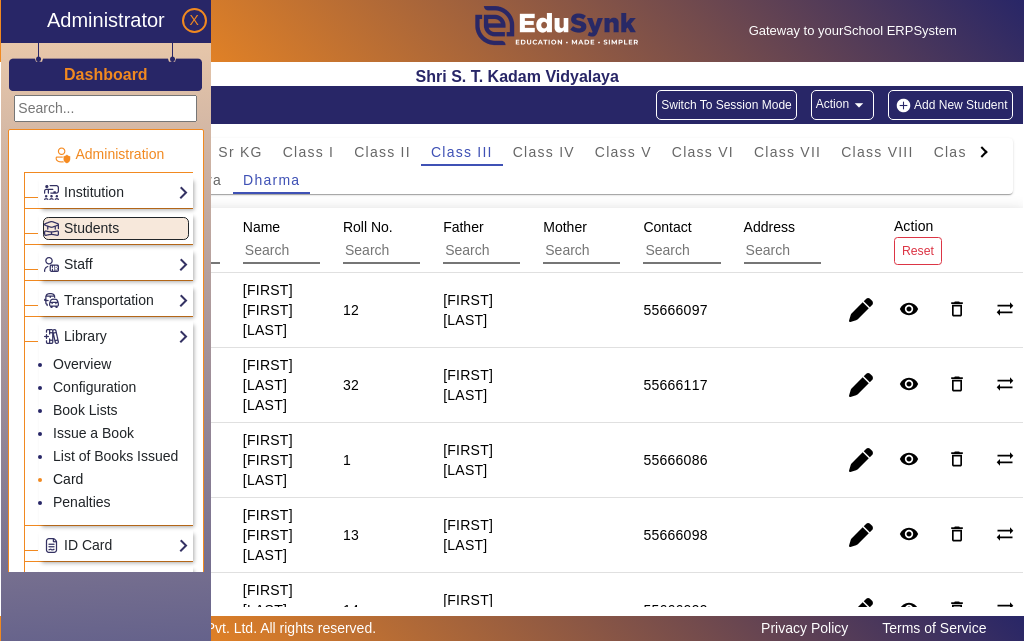 click on "Card" 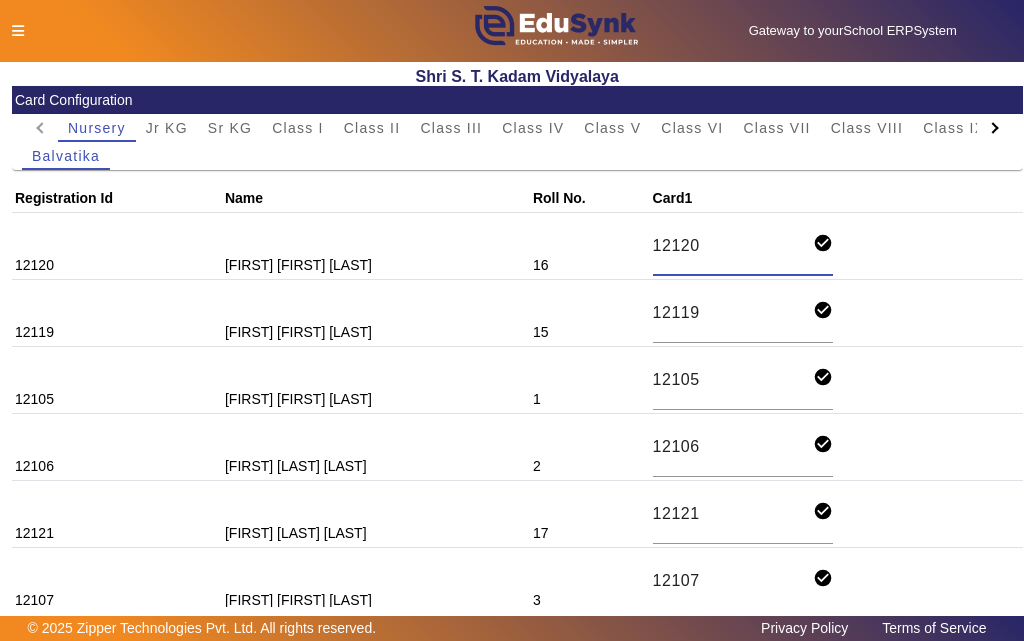 click on "12120" at bounding box center [733, 246] 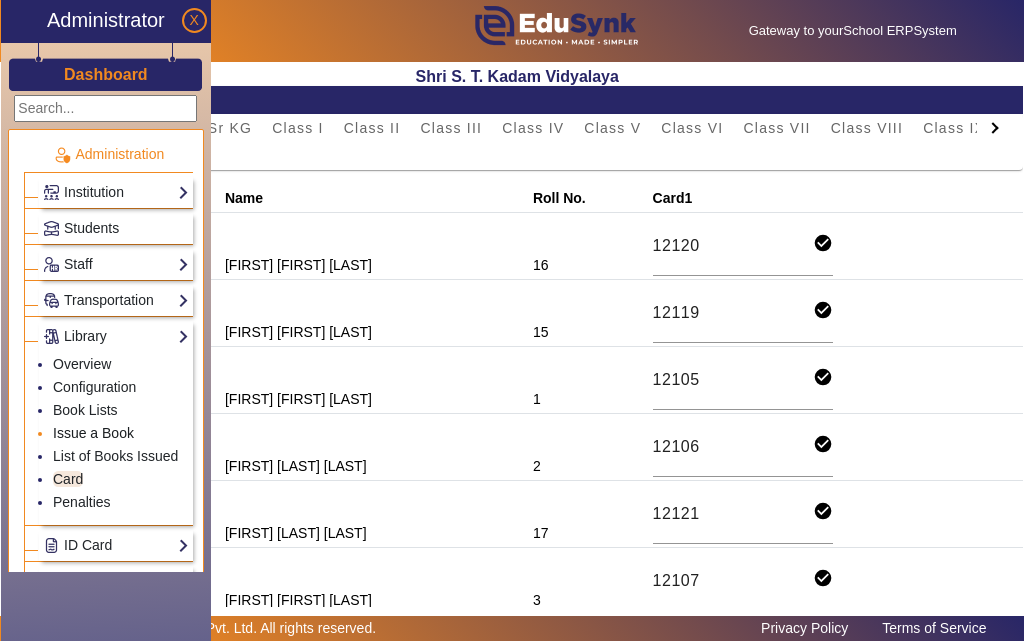 click on "Issue a Book" 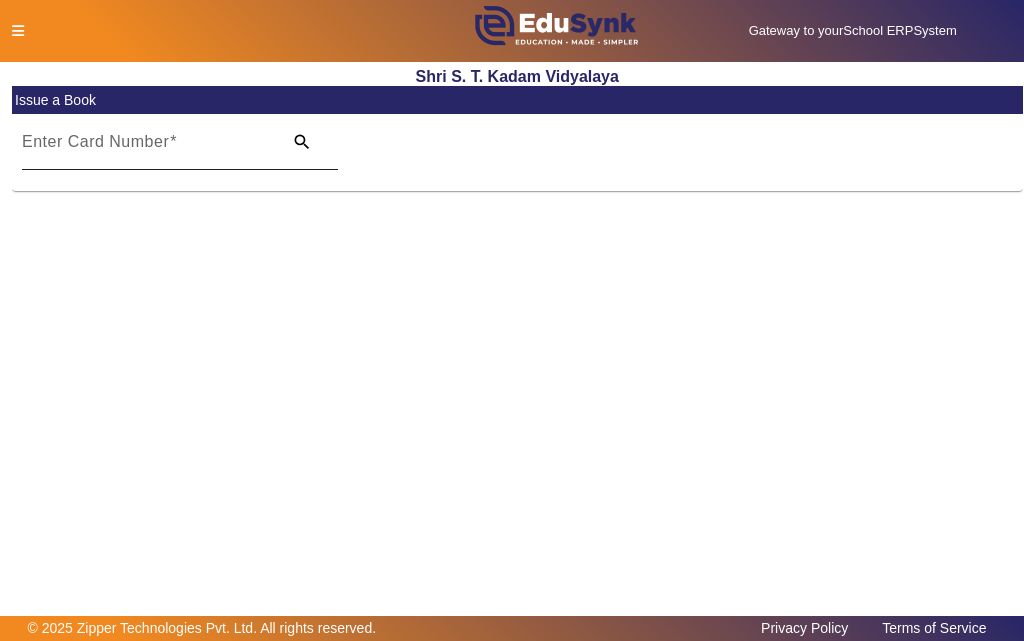 click on "Enter Card Number" at bounding box center [146, 150] 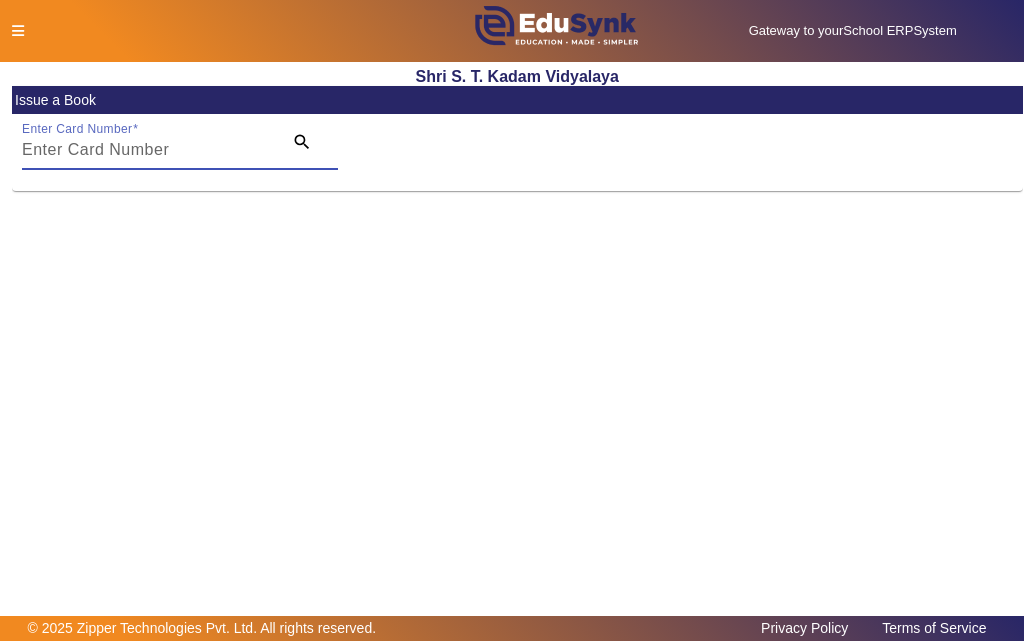 paste on "12120" 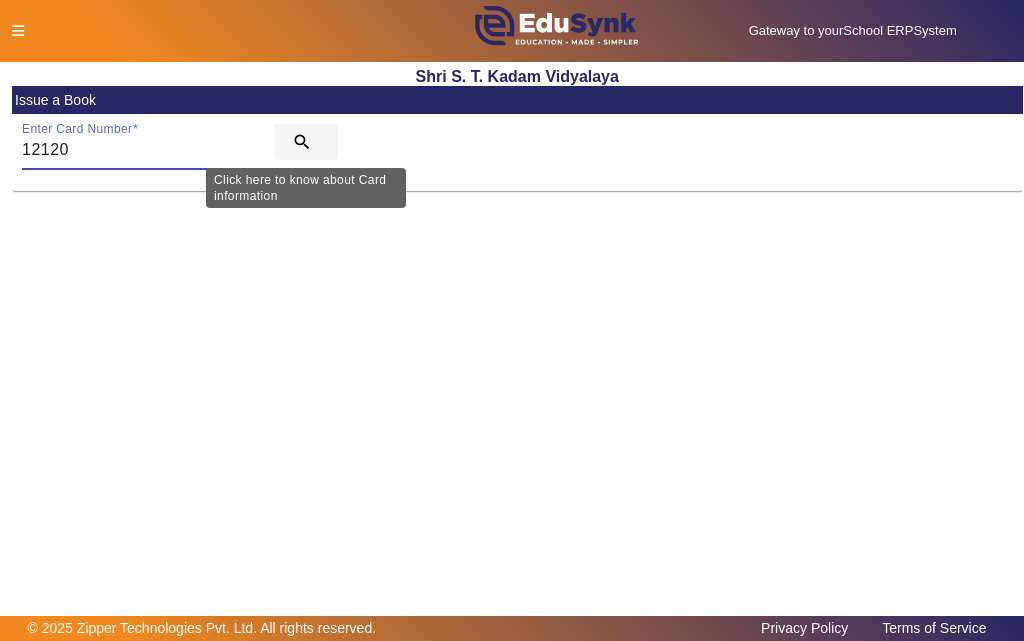 type on "12120" 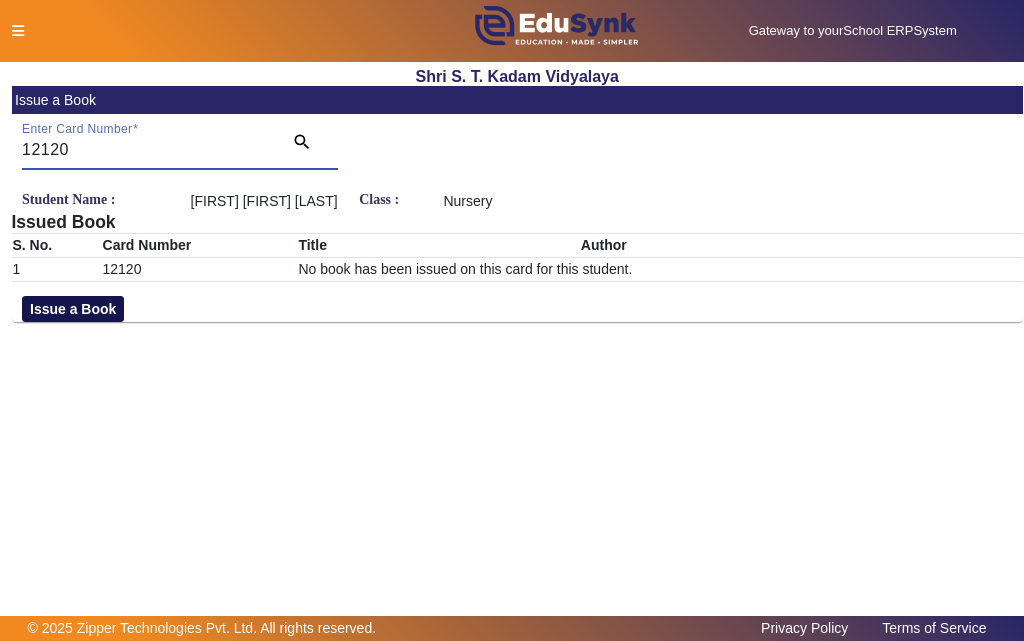click on "Issue a Book" 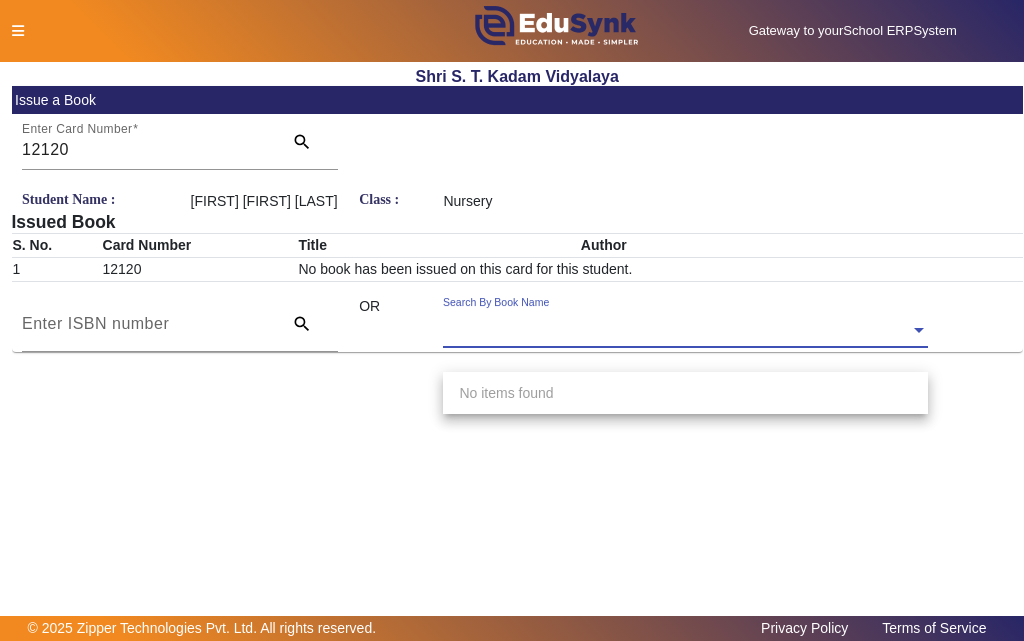 click 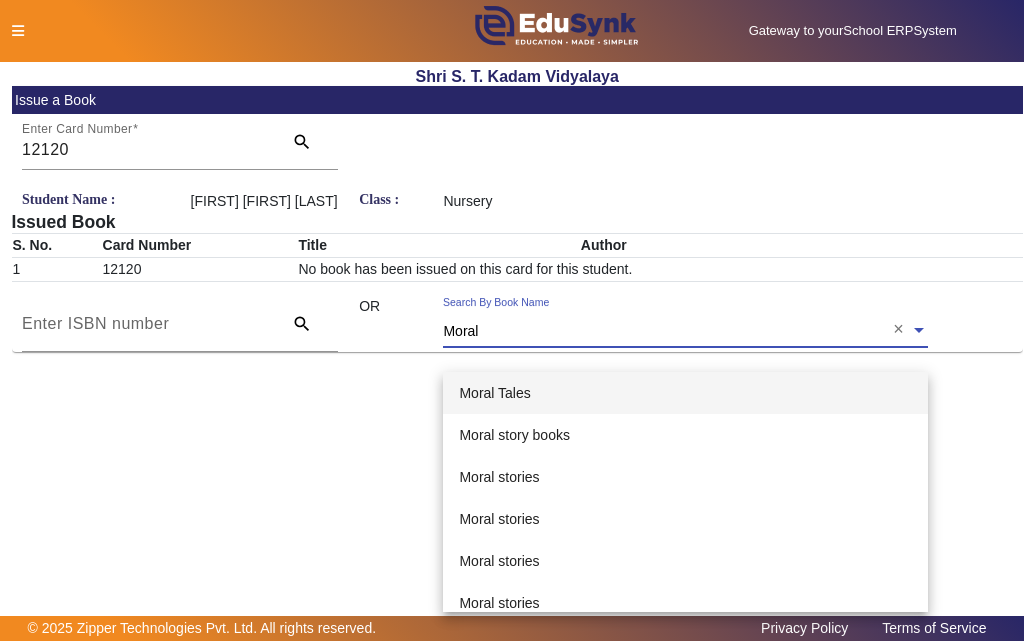 type on "Moral" 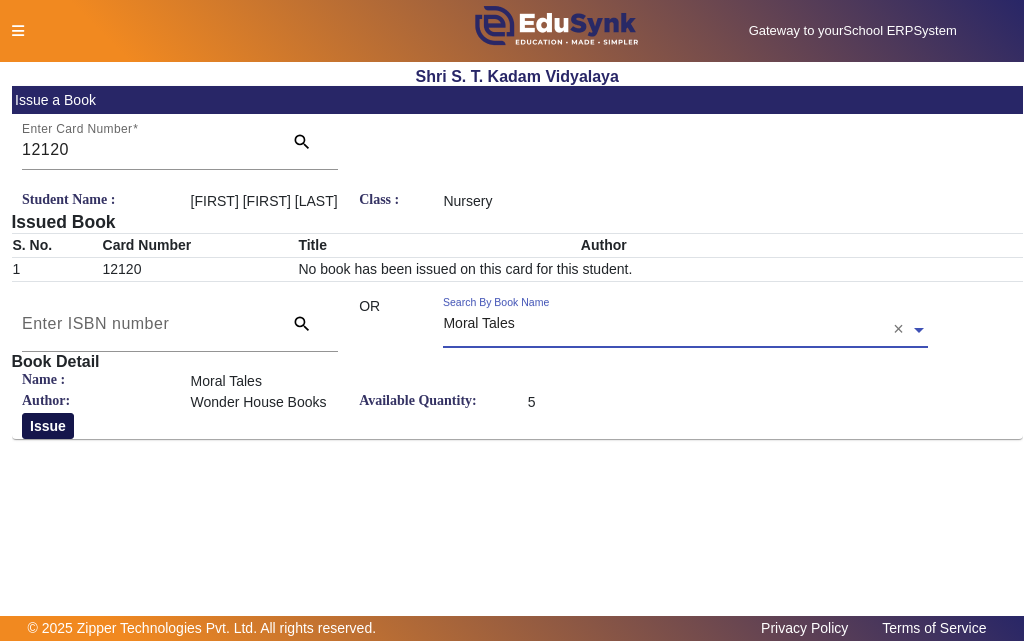 click on "Issue" 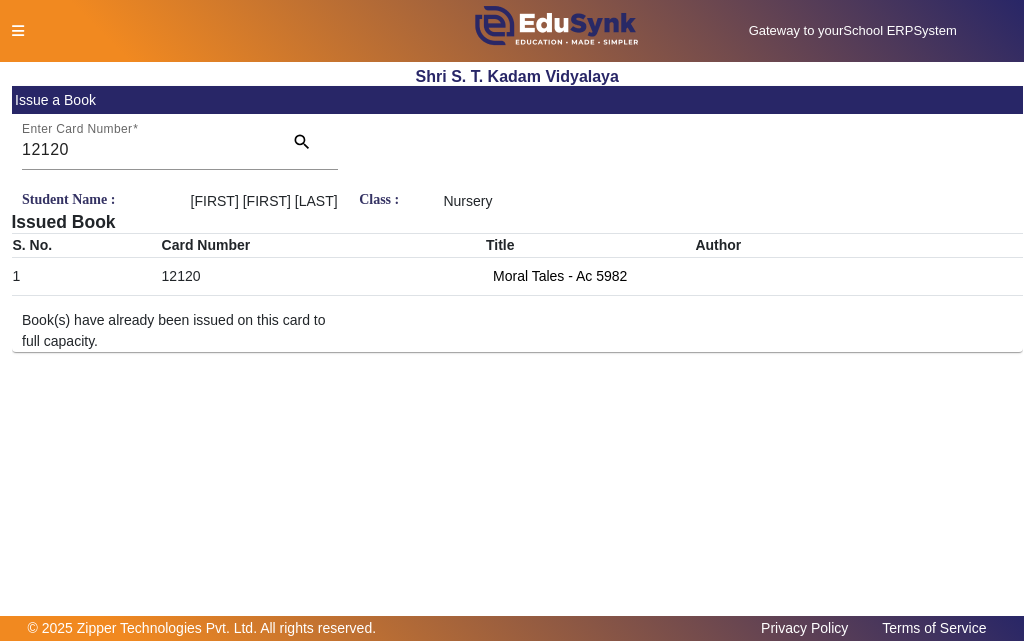 click 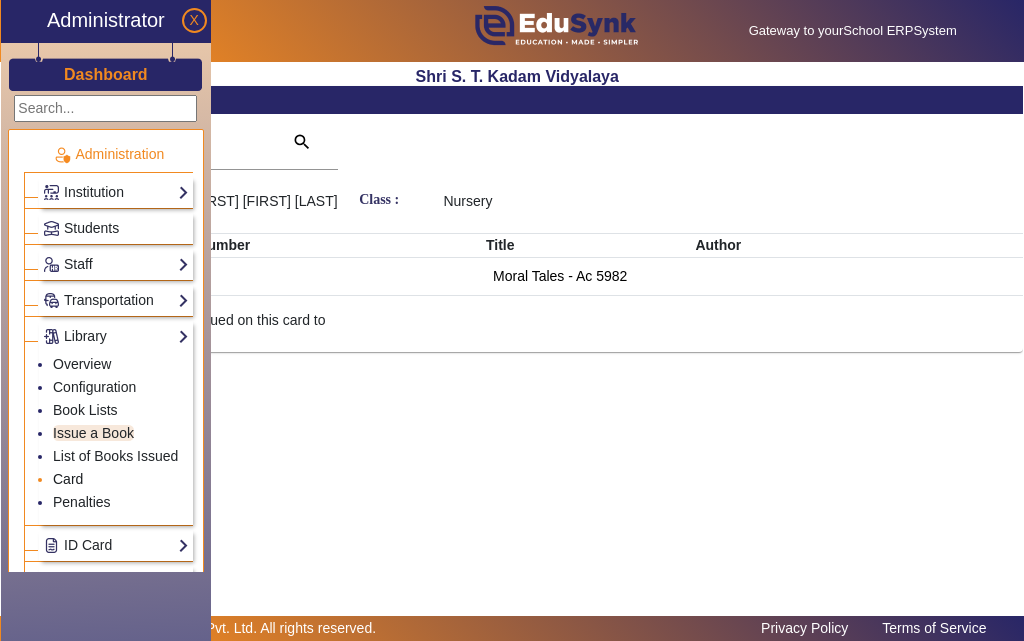 click on "Card" 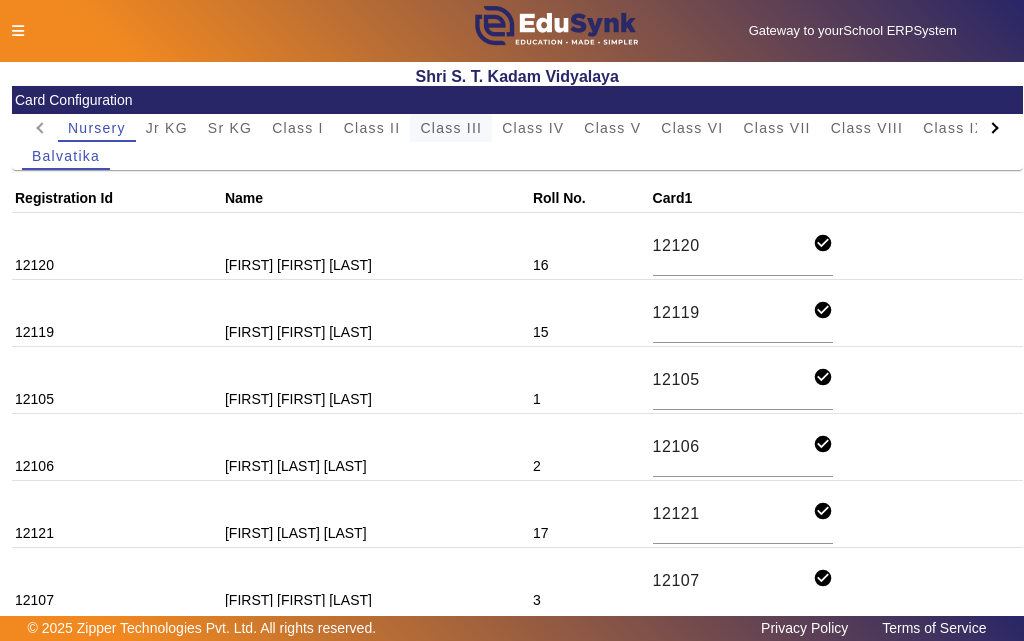 click on "Class III" at bounding box center (451, 128) 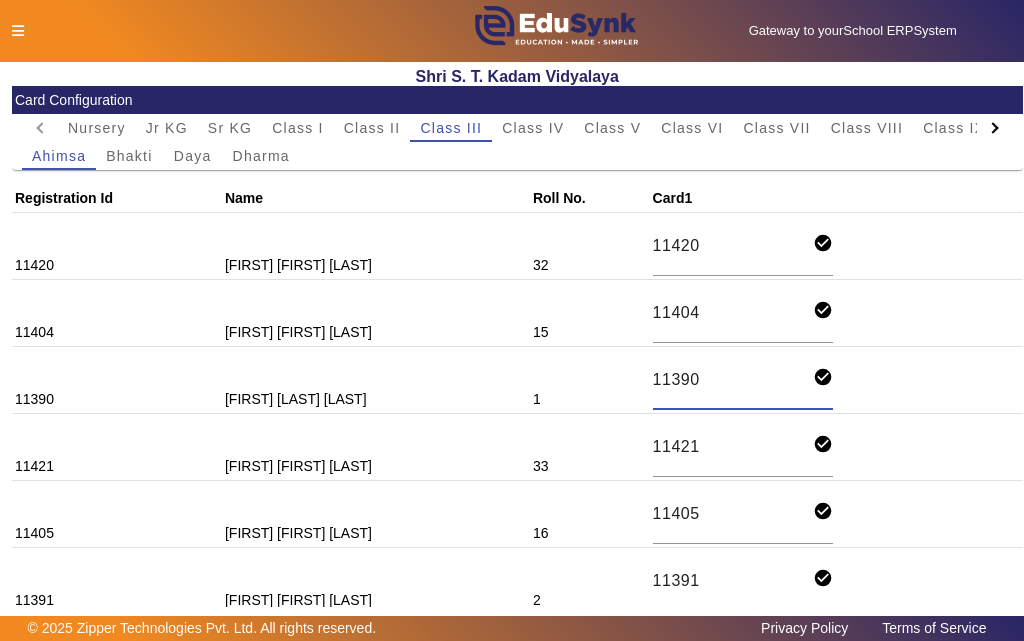 click on "11390" at bounding box center (733, 380) 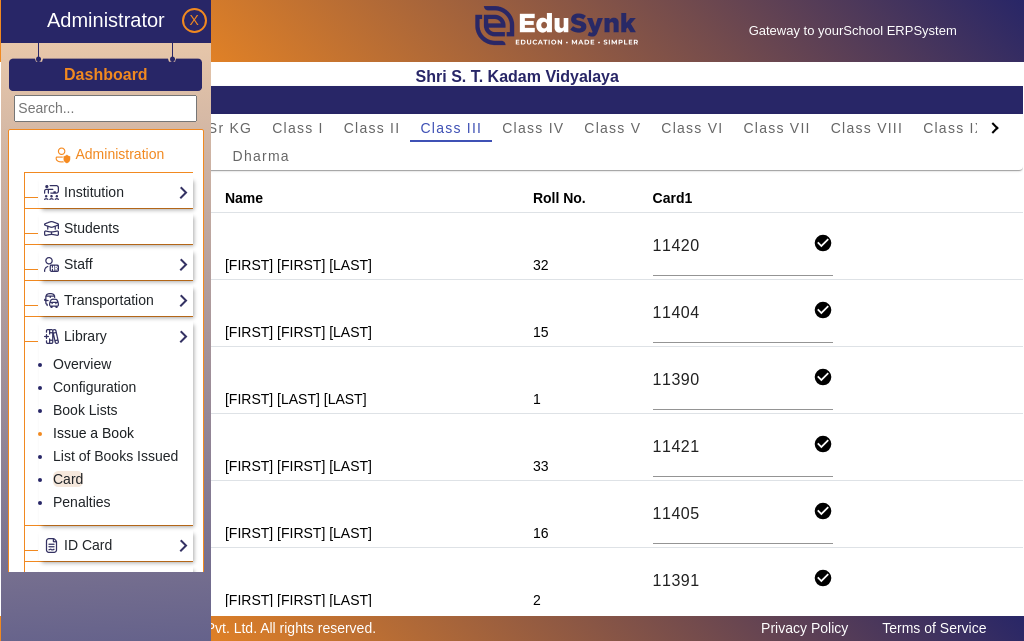 click on "Issue a Book" 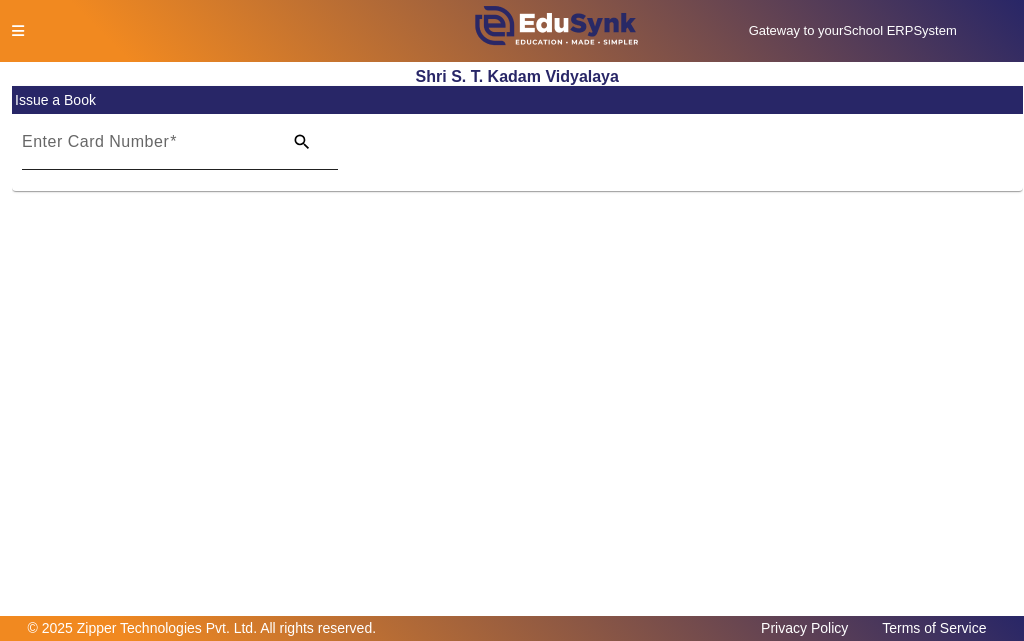 click on "Enter Card Number" at bounding box center [146, 150] 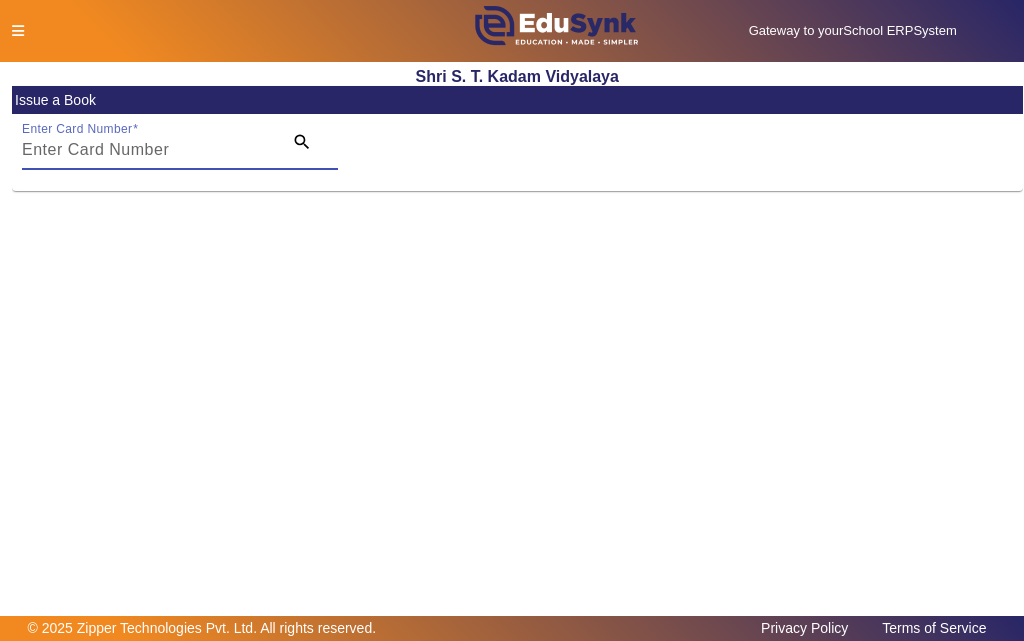 paste on "11390" 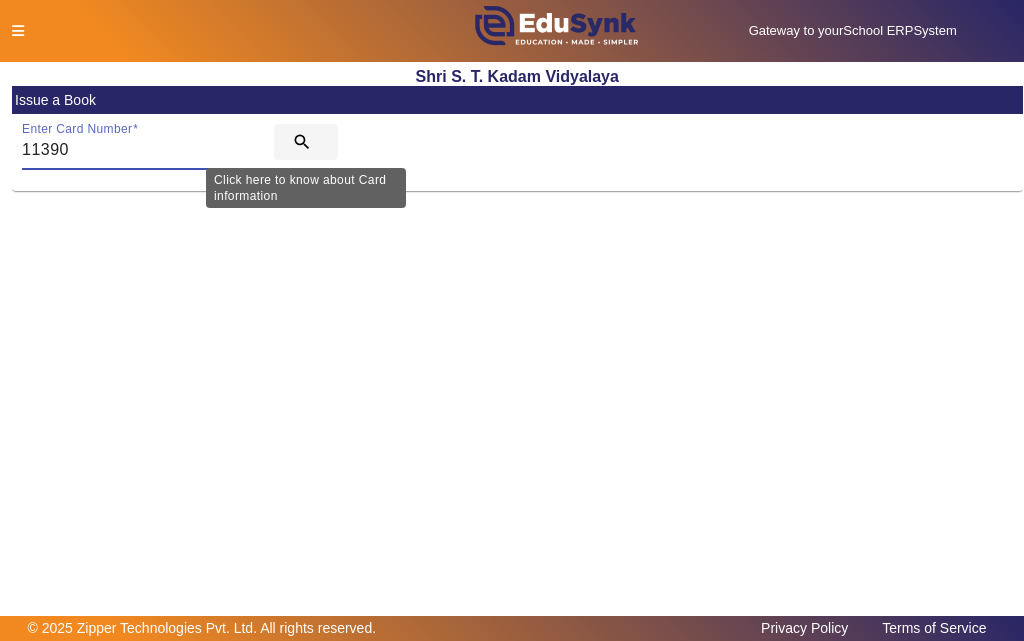 type on "11390" 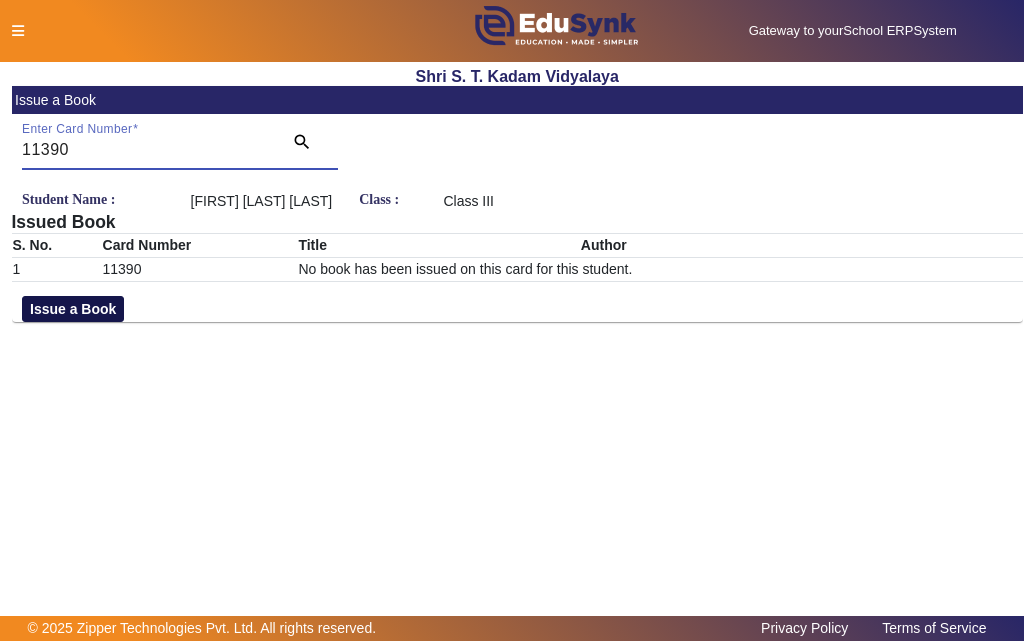 click on "Issue a Book" 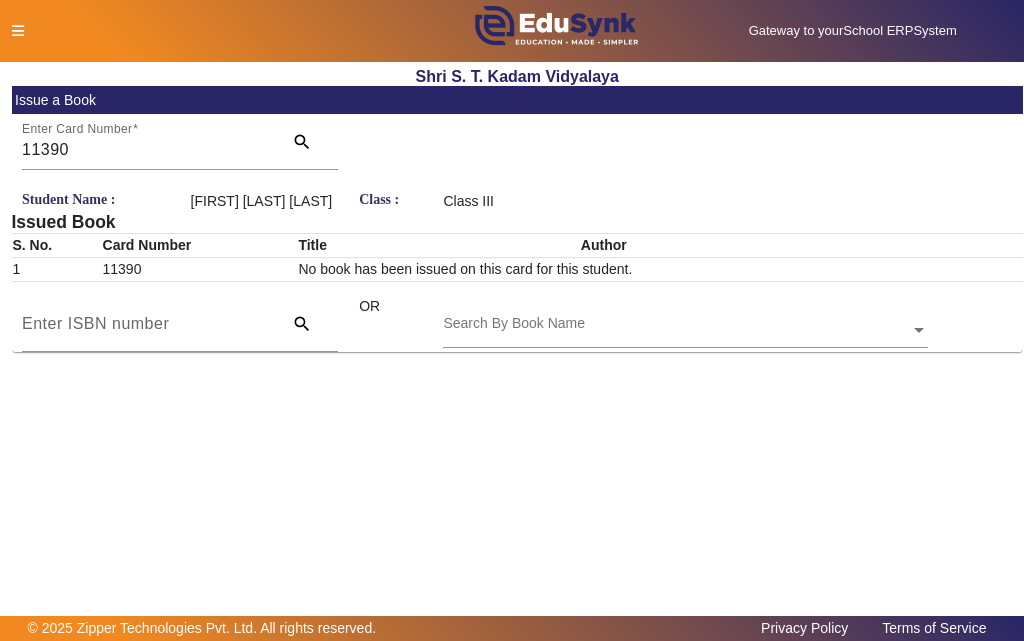 click 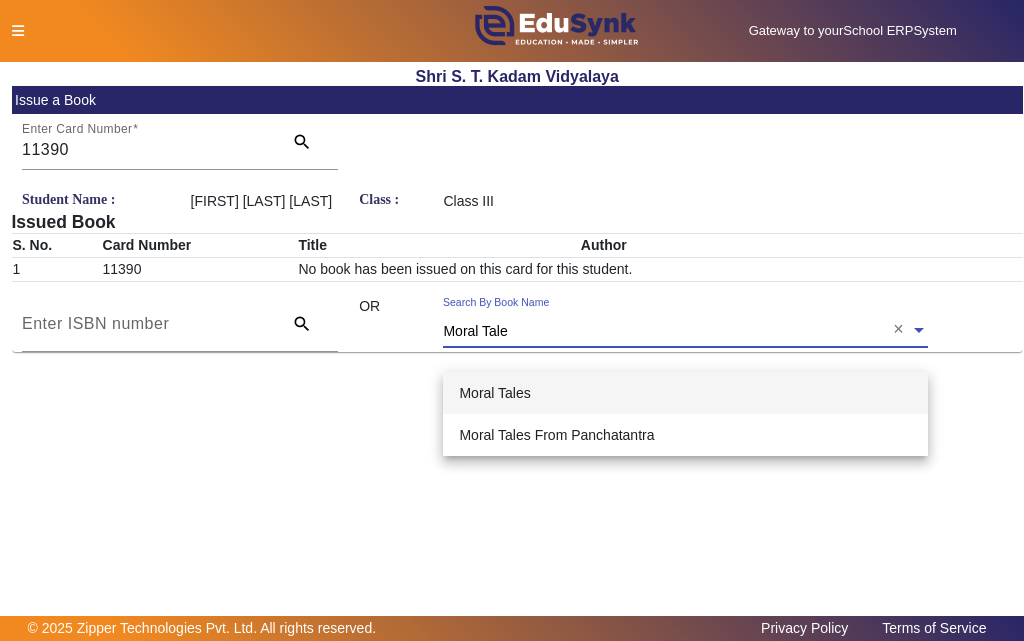 type on "Moral Tales" 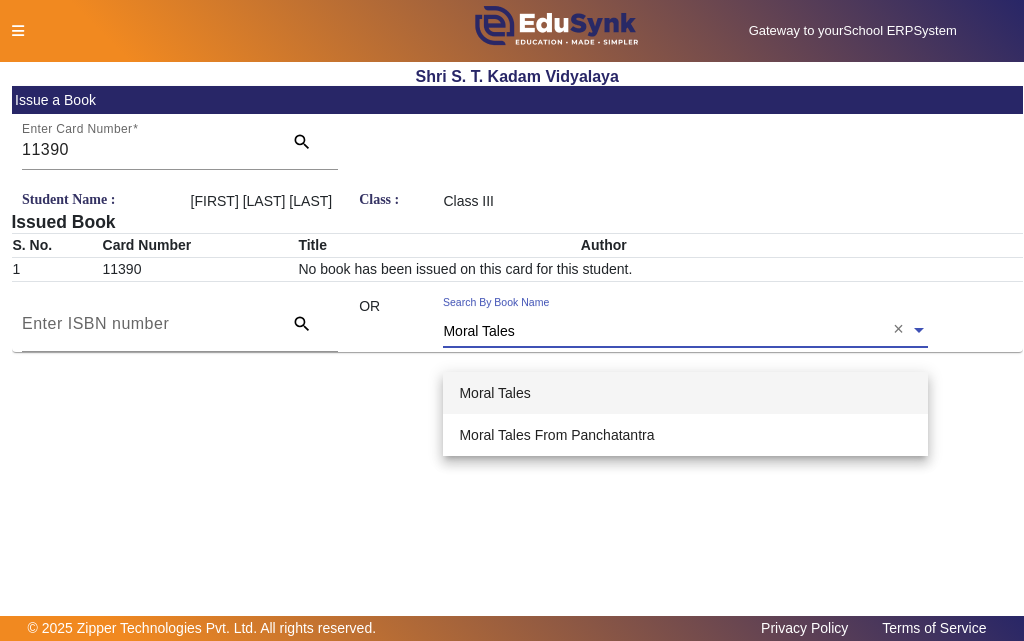 click on "Moral Tales" 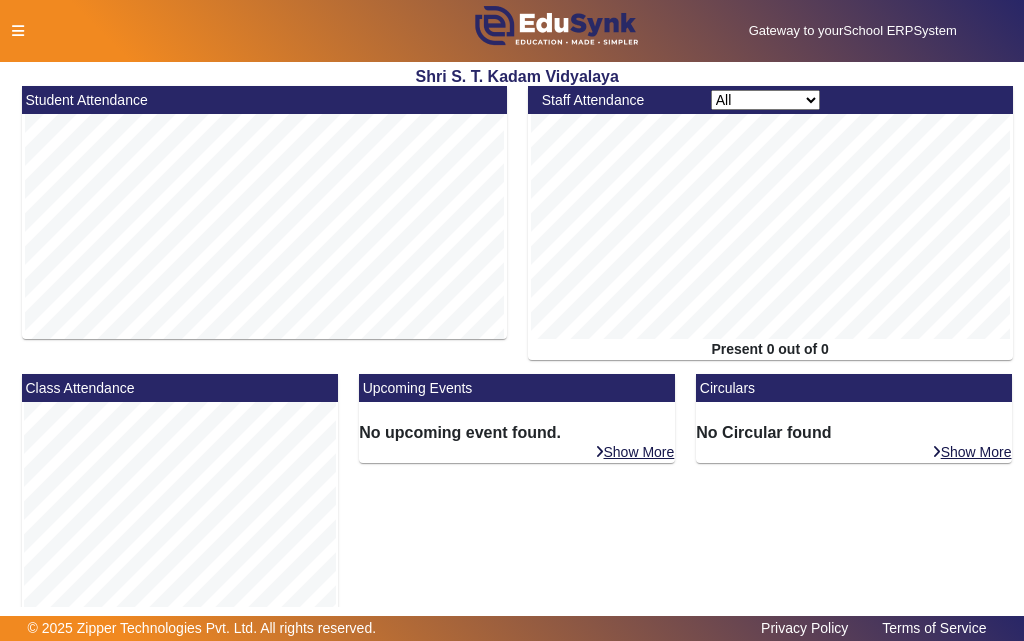 click 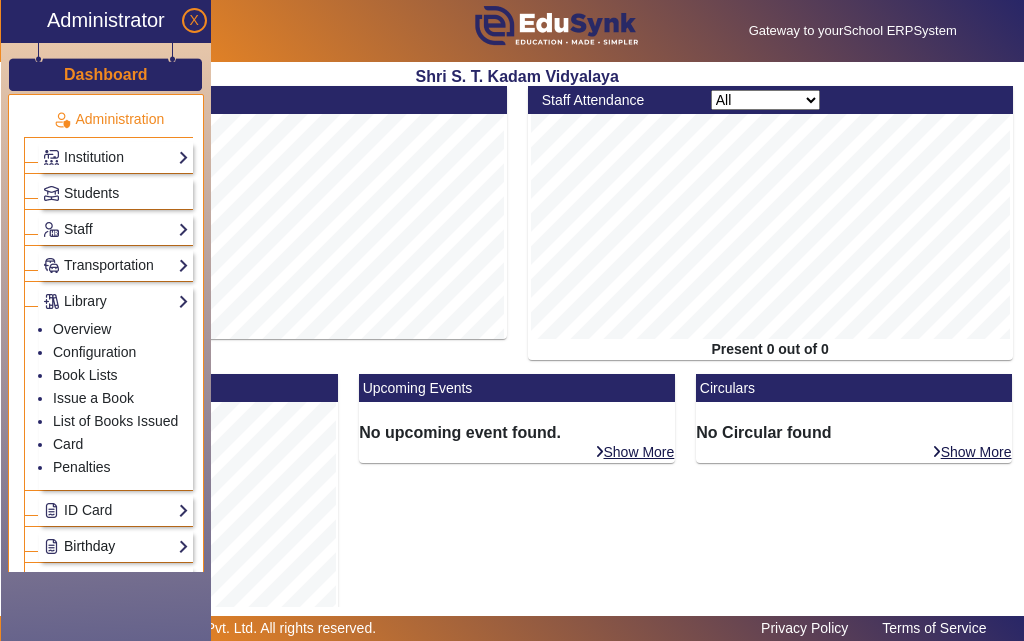 scroll, scrollTop: 0, scrollLeft: 0, axis: both 